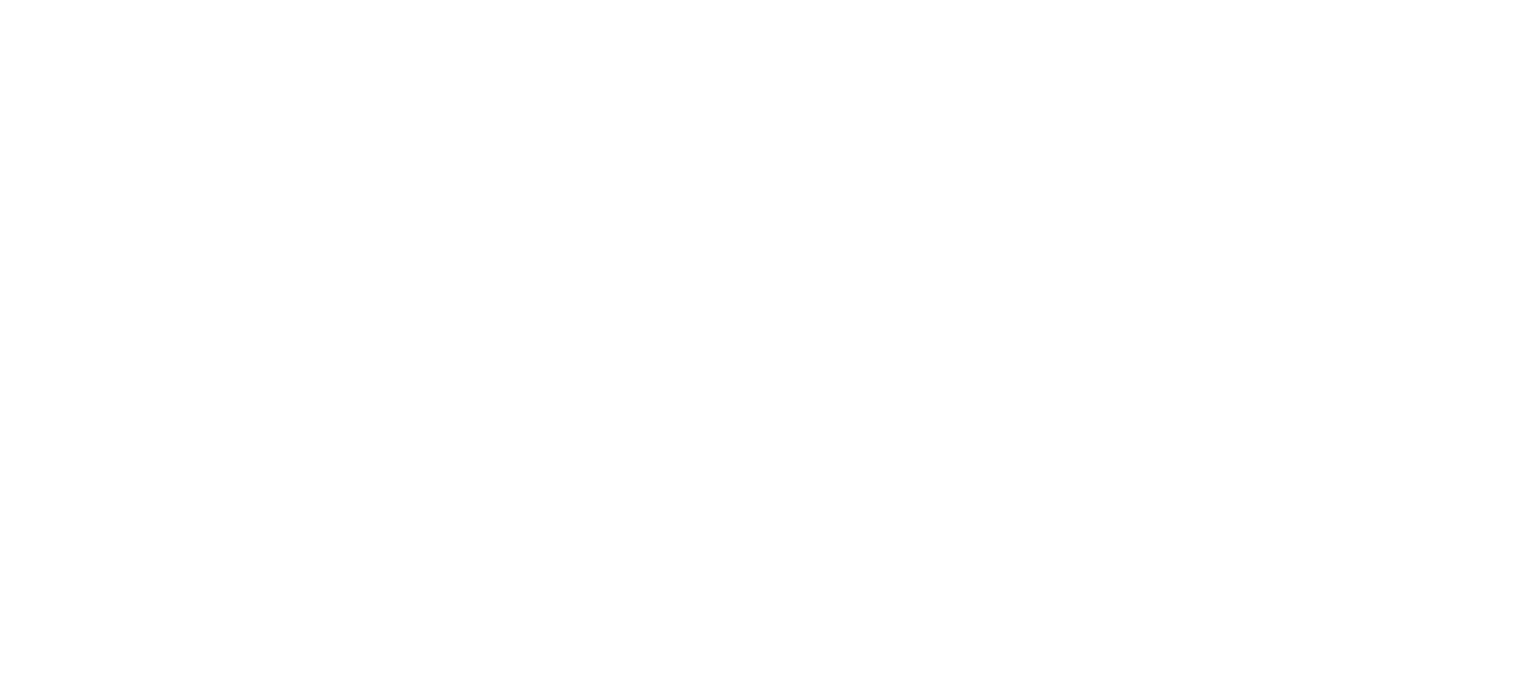 scroll, scrollTop: 0, scrollLeft: 0, axis: both 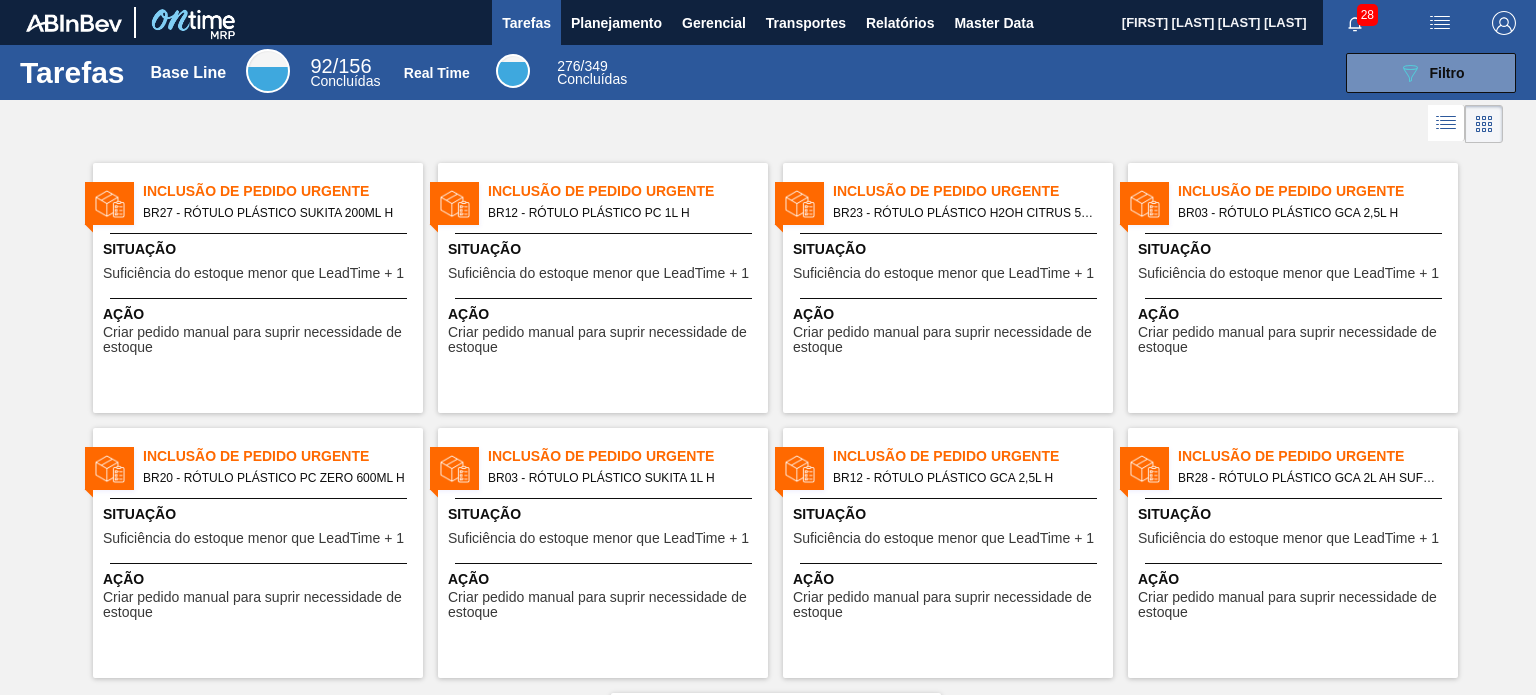 click at bounding box center (768, 124) 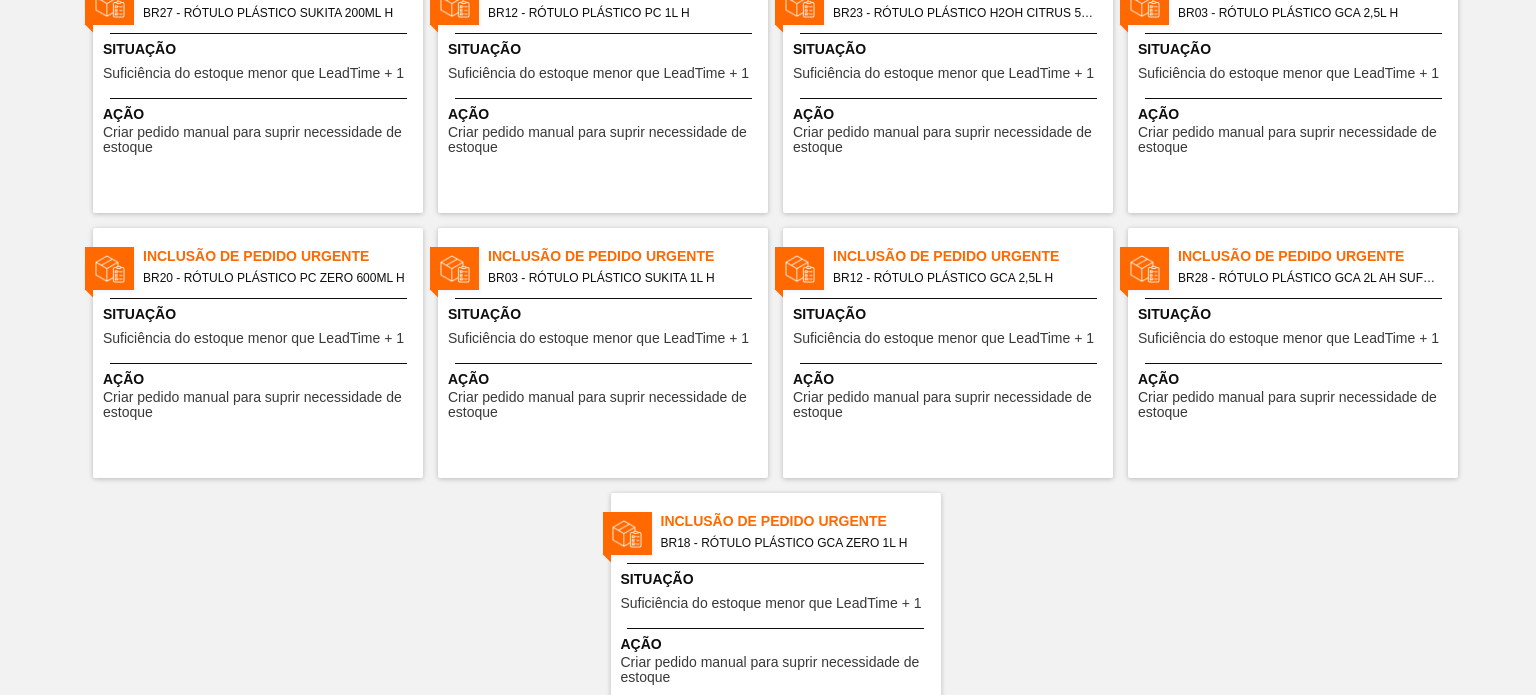 scroll, scrollTop: 100, scrollLeft: 0, axis: vertical 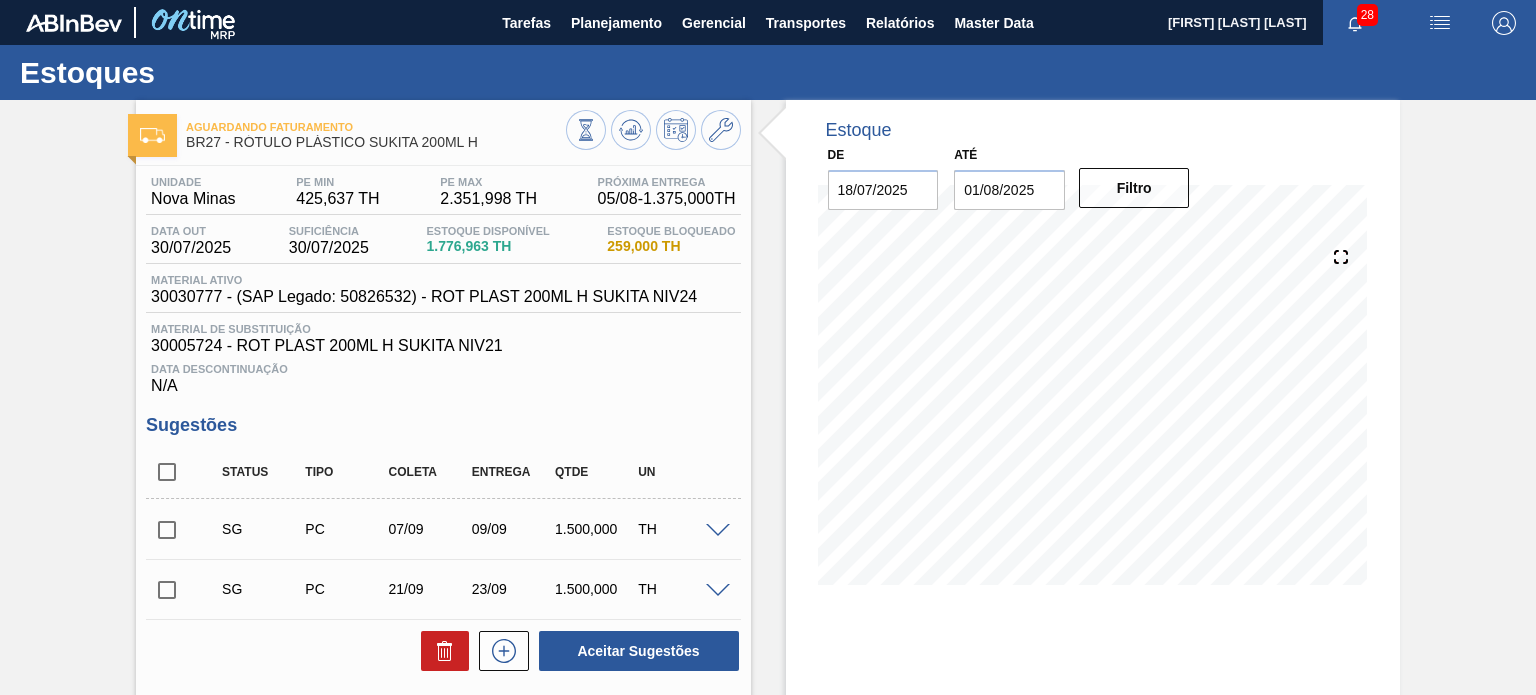 drag, startPoint x: 75, startPoint y: 634, endPoint x: 156, endPoint y: 565, distance: 106.404884 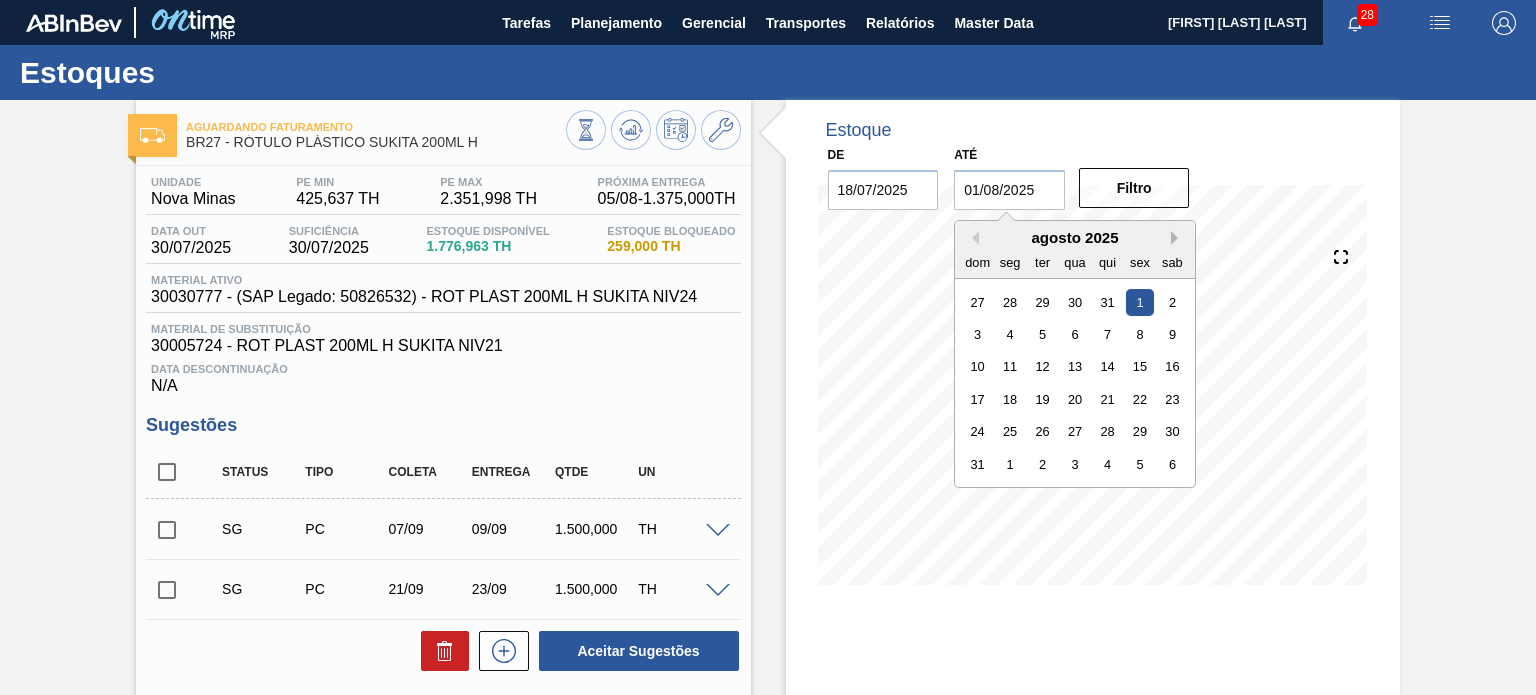 click on "Next Month" at bounding box center [1178, 238] 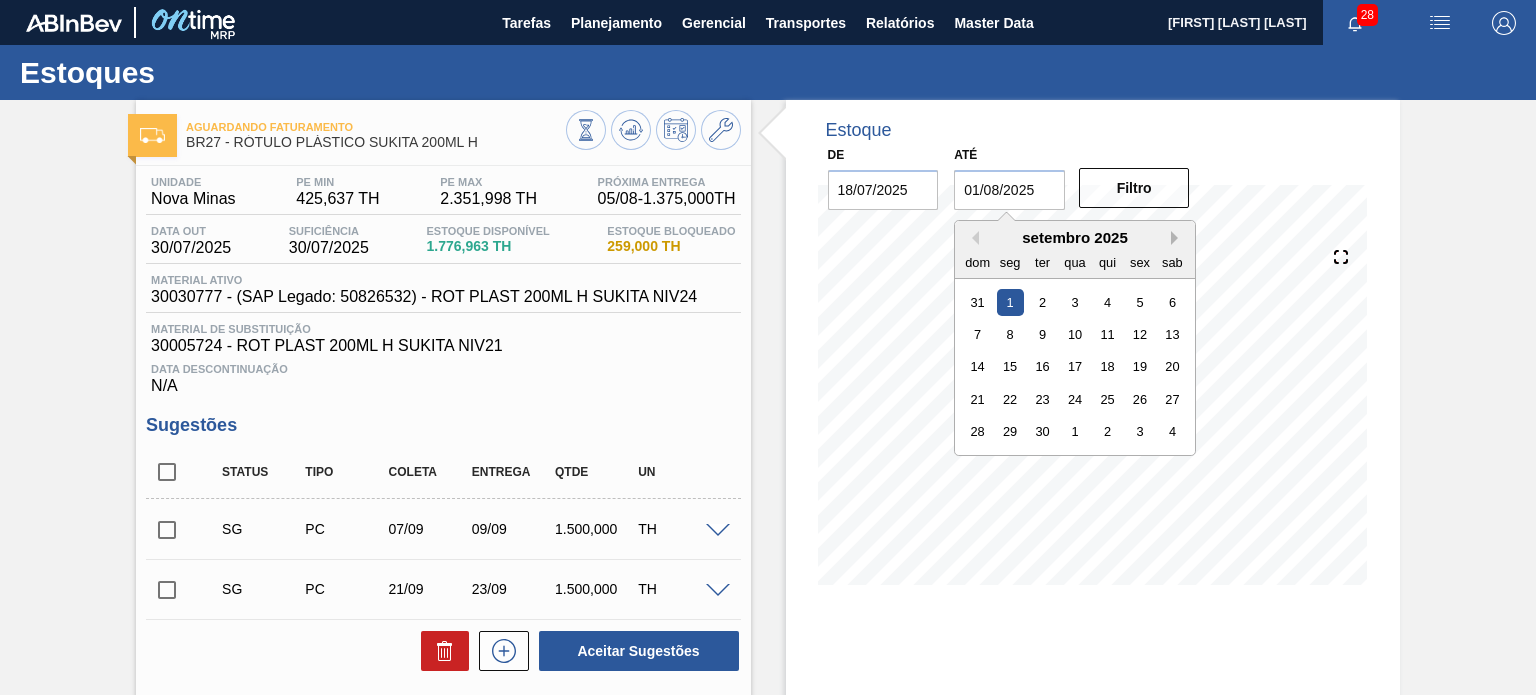 click on "Next Month" at bounding box center (1178, 238) 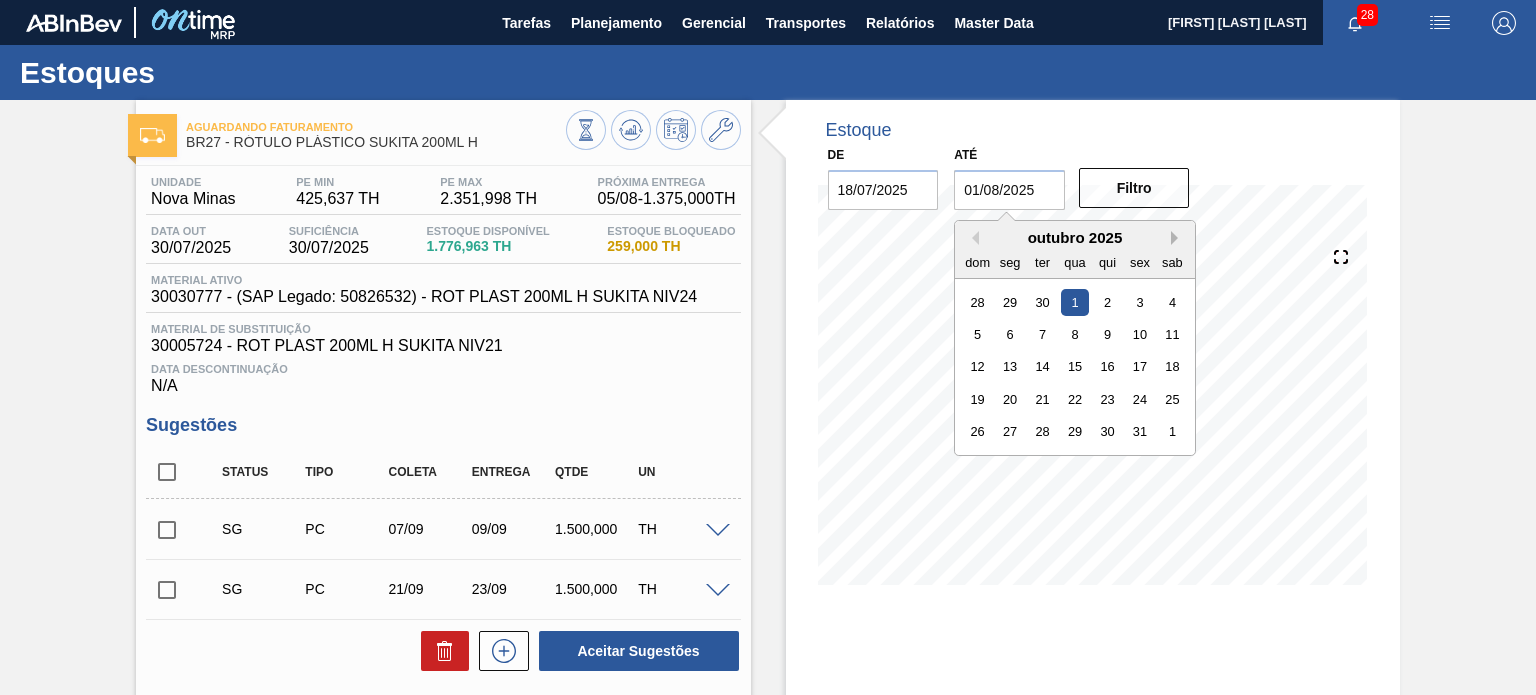 click on "Next Month" at bounding box center (1178, 238) 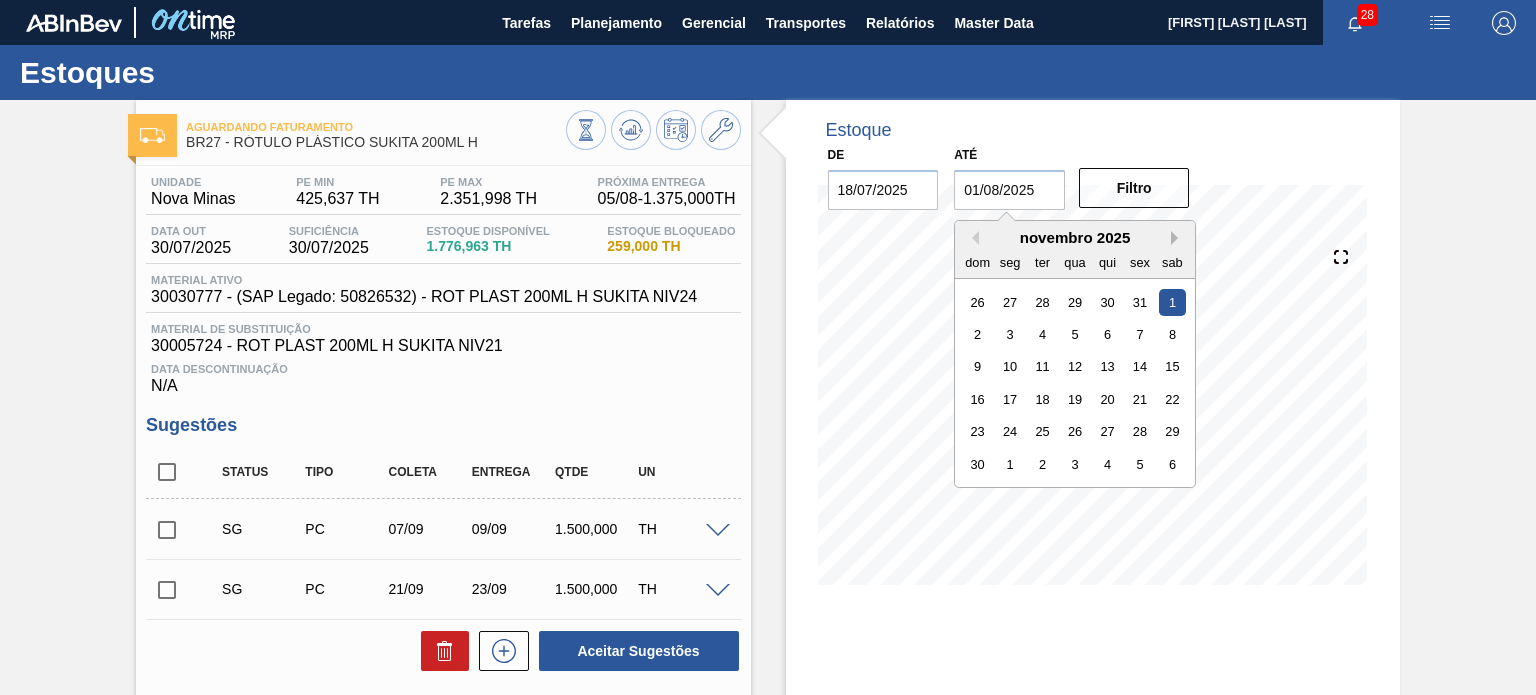 click on "Next Month" at bounding box center [1178, 238] 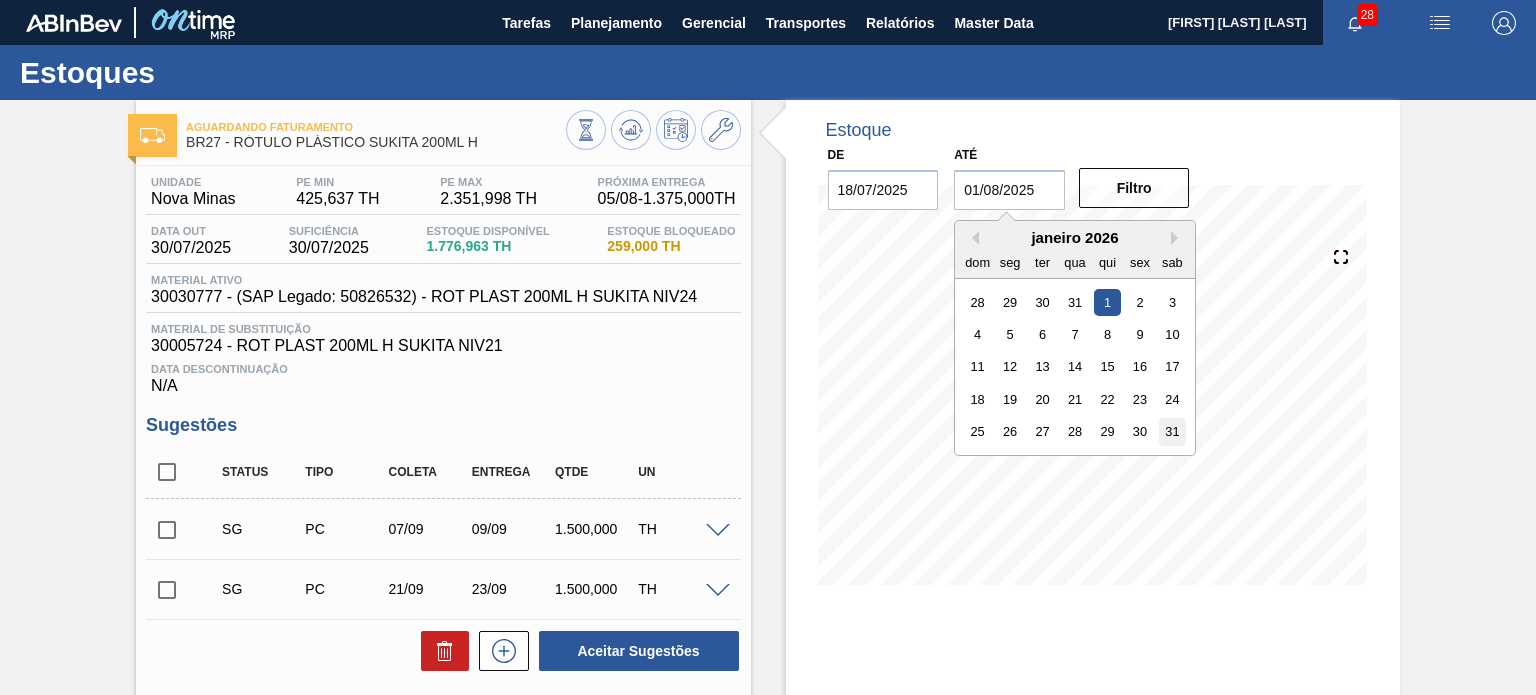 click on "31" at bounding box center (1172, 431) 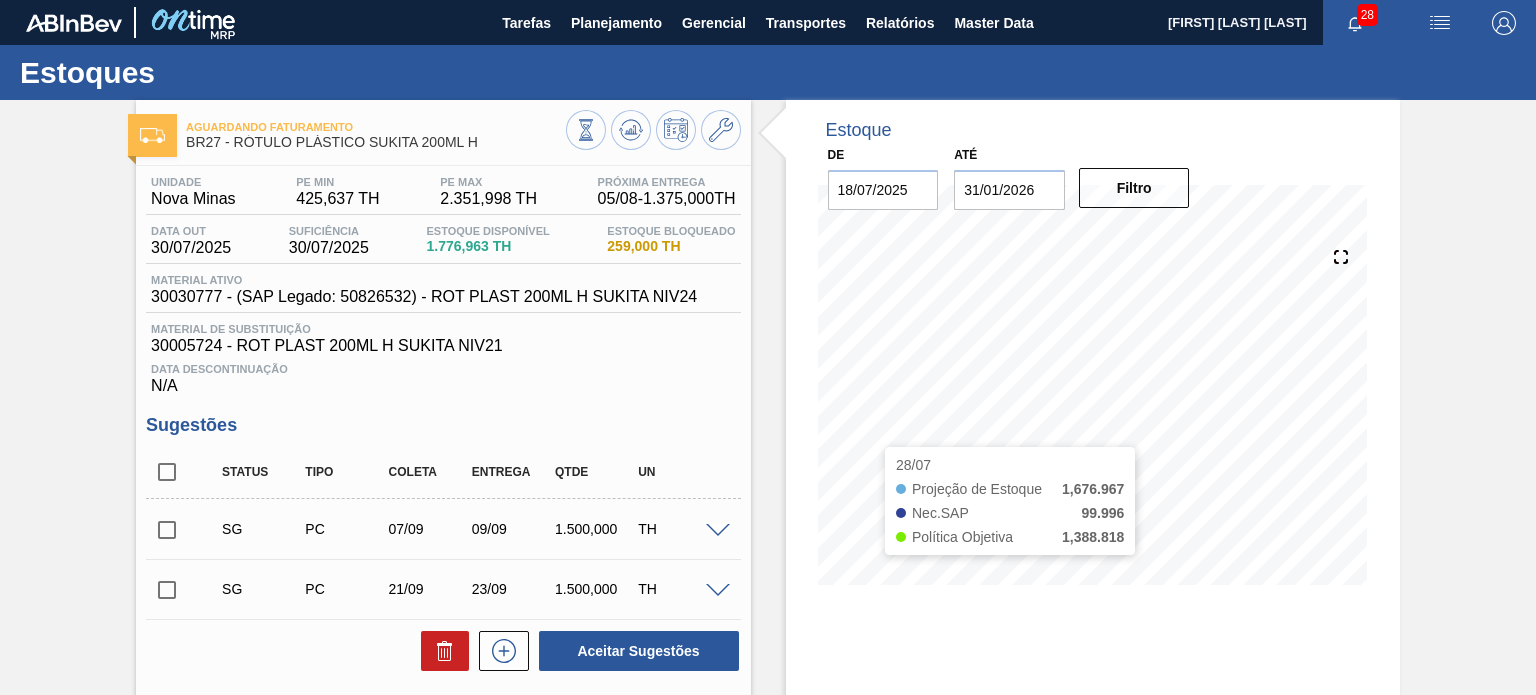 type on "31/01/2026" 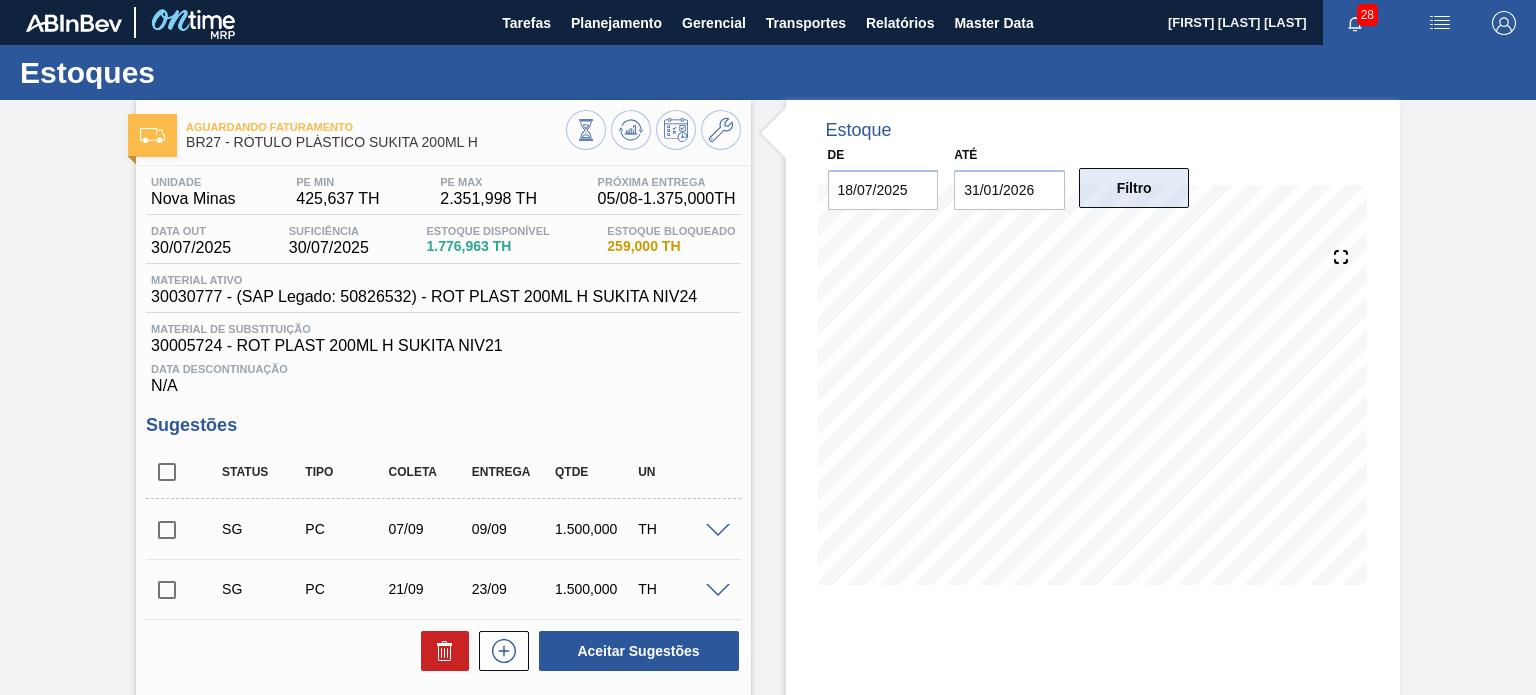 click on "Filtro" at bounding box center [1134, 188] 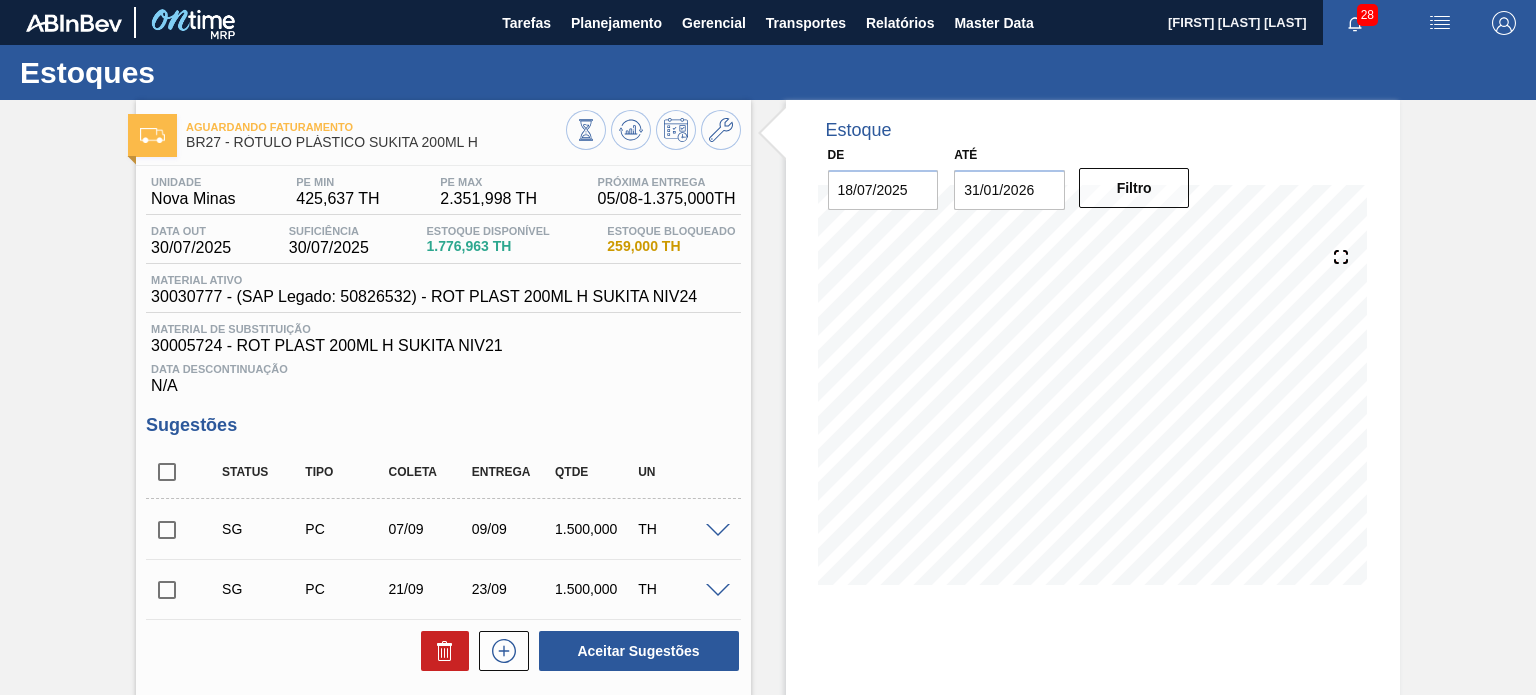 type 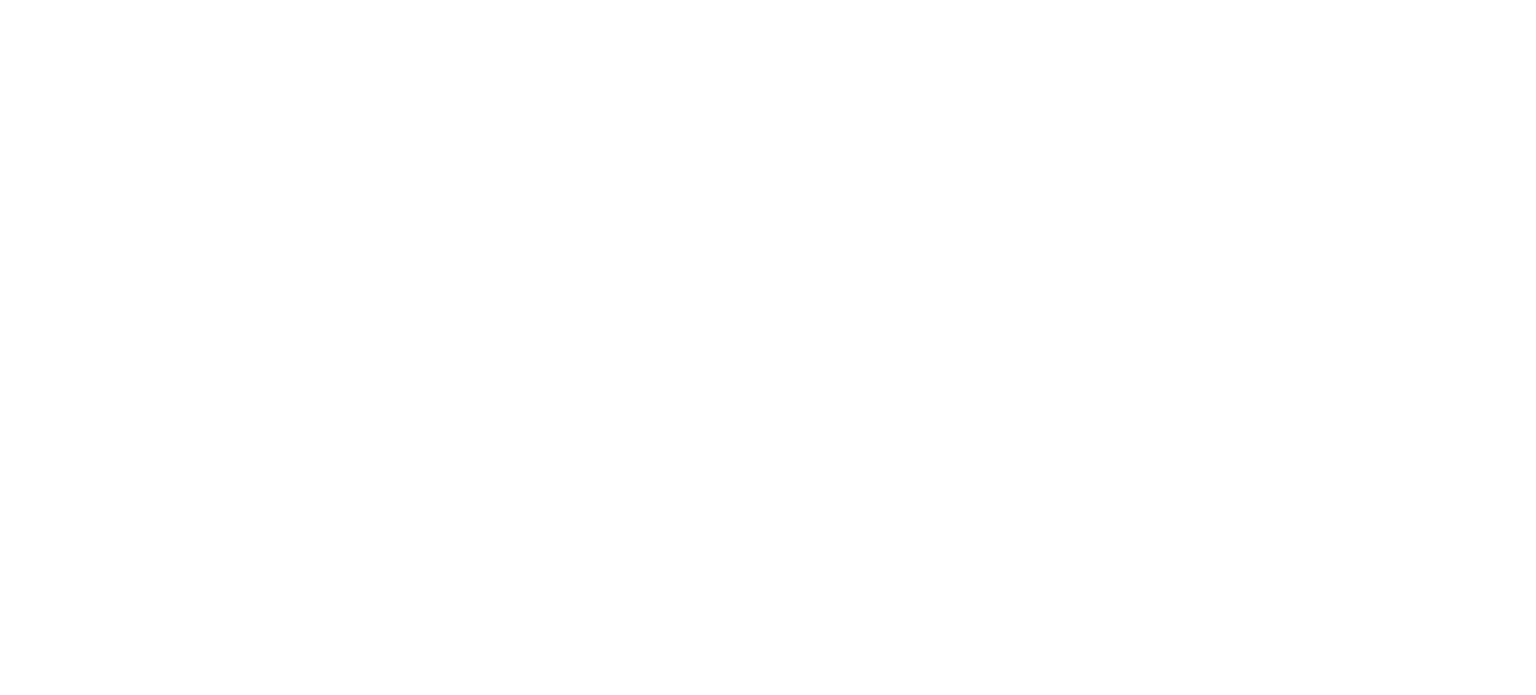 scroll, scrollTop: 0, scrollLeft: 0, axis: both 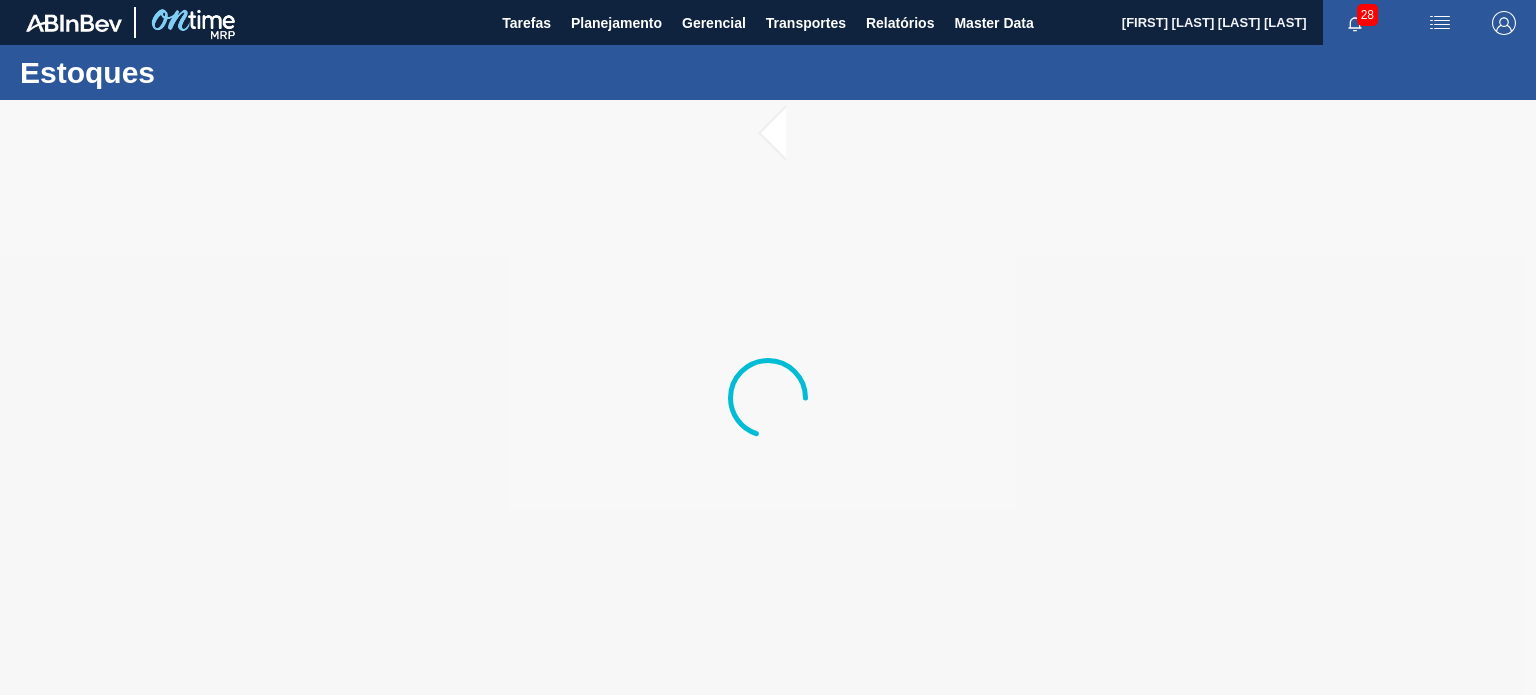 drag, startPoint x: 644, startPoint y: 46, endPoint x: 650, endPoint y: 67, distance: 21.84033 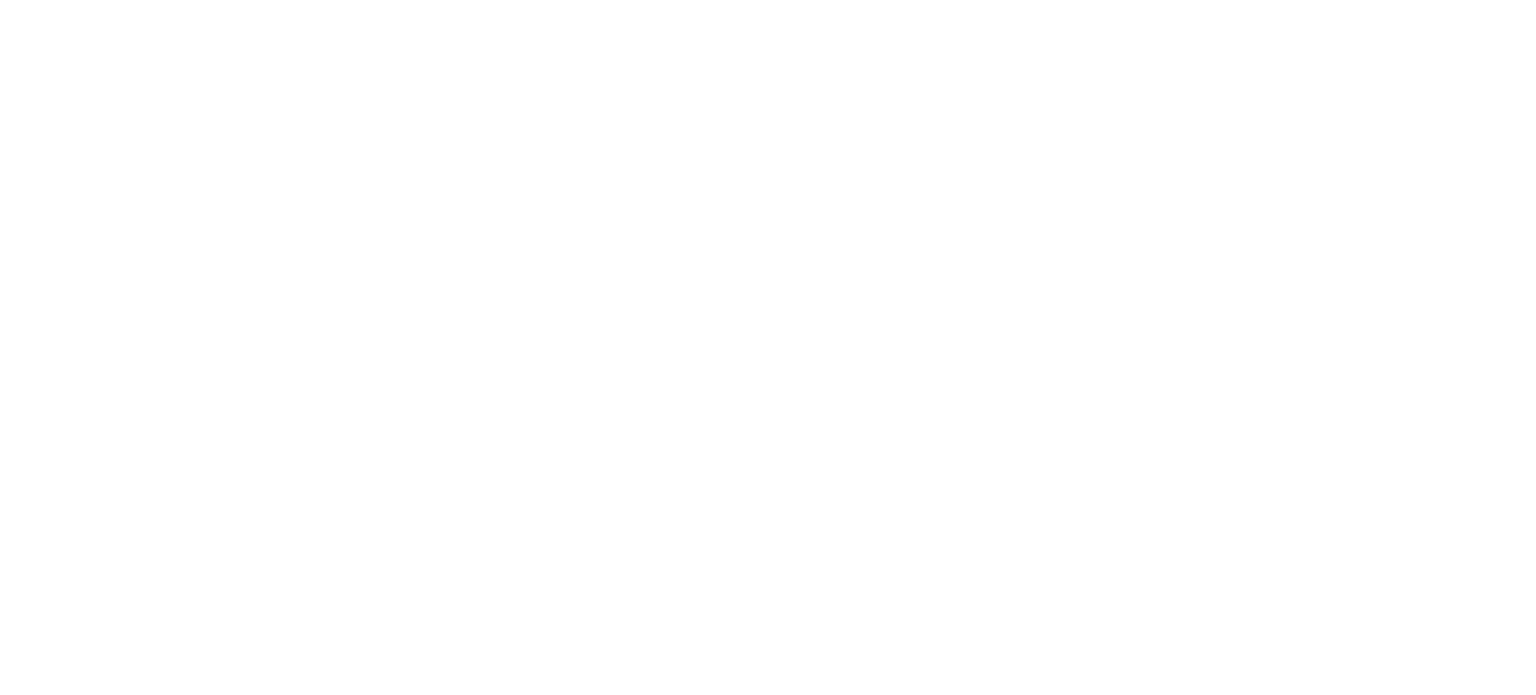 scroll, scrollTop: 0, scrollLeft: 0, axis: both 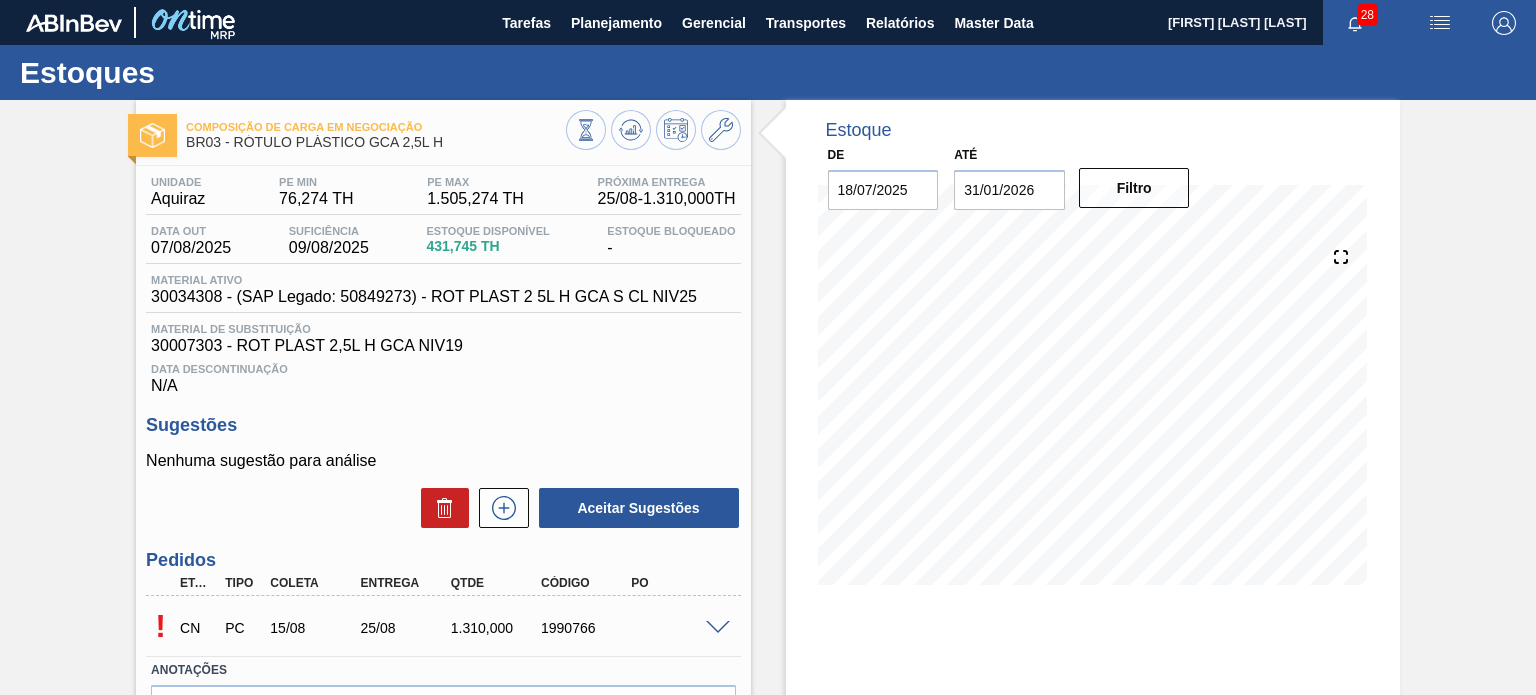 click at bounding box center [718, 628] 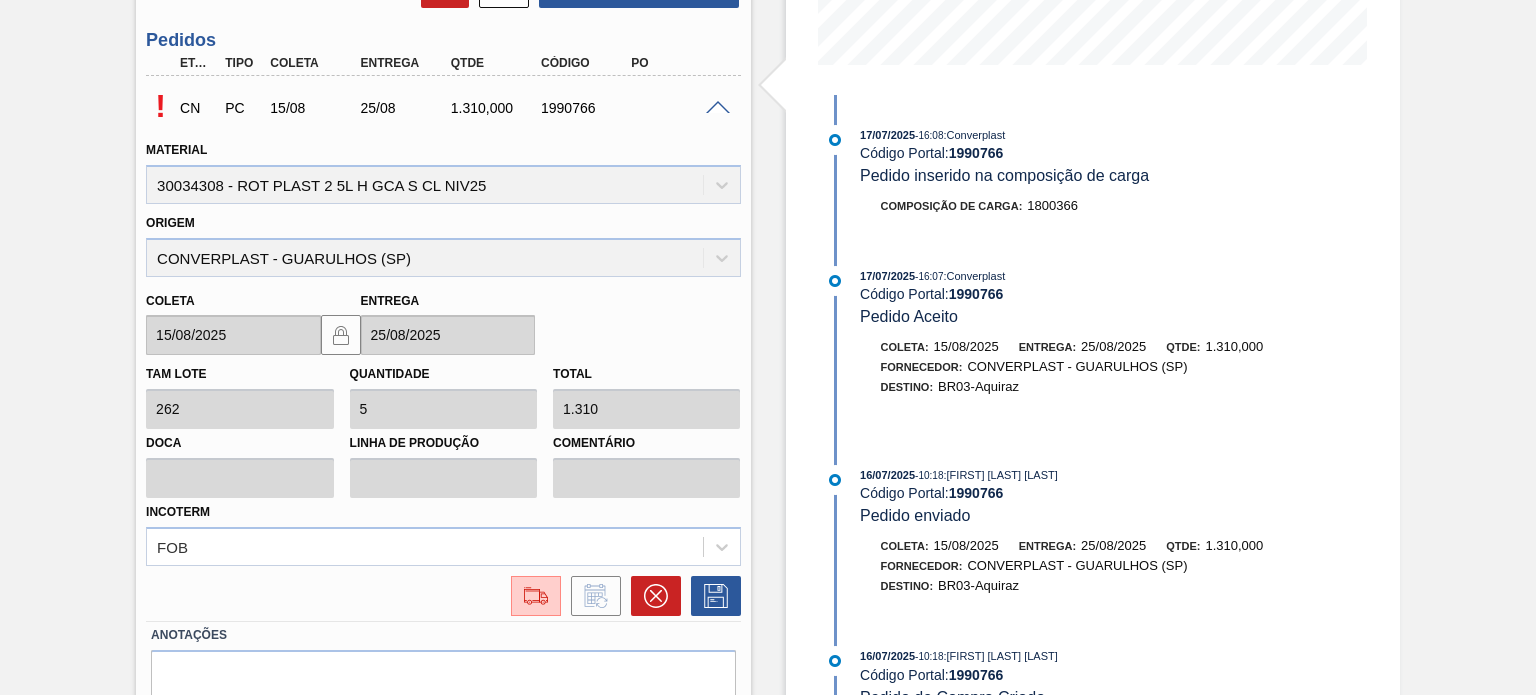 scroll, scrollTop: 608, scrollLeft: 0, axis: vertical 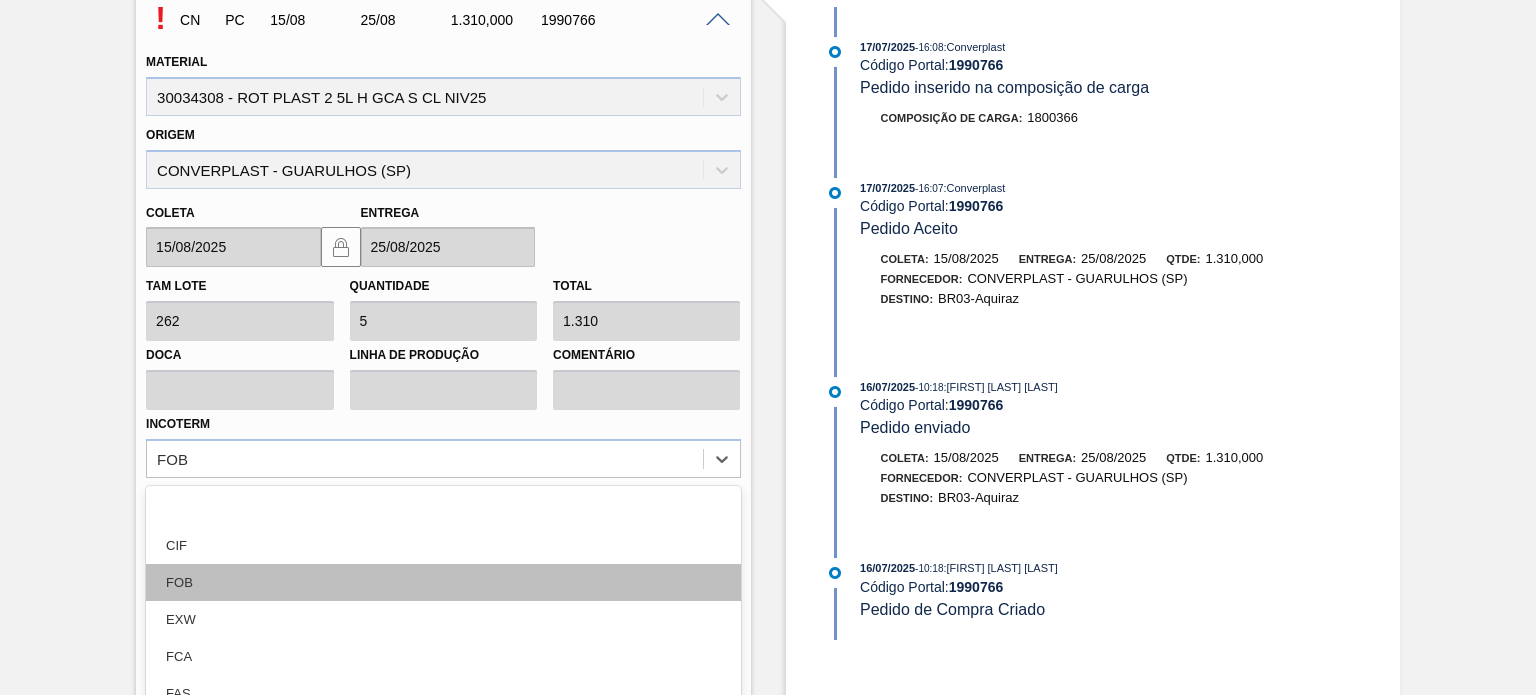 drag, startPoint x: 524, startPoint y: 447, endPoint x: 489, endPoint y: 473, distance: 43.60046 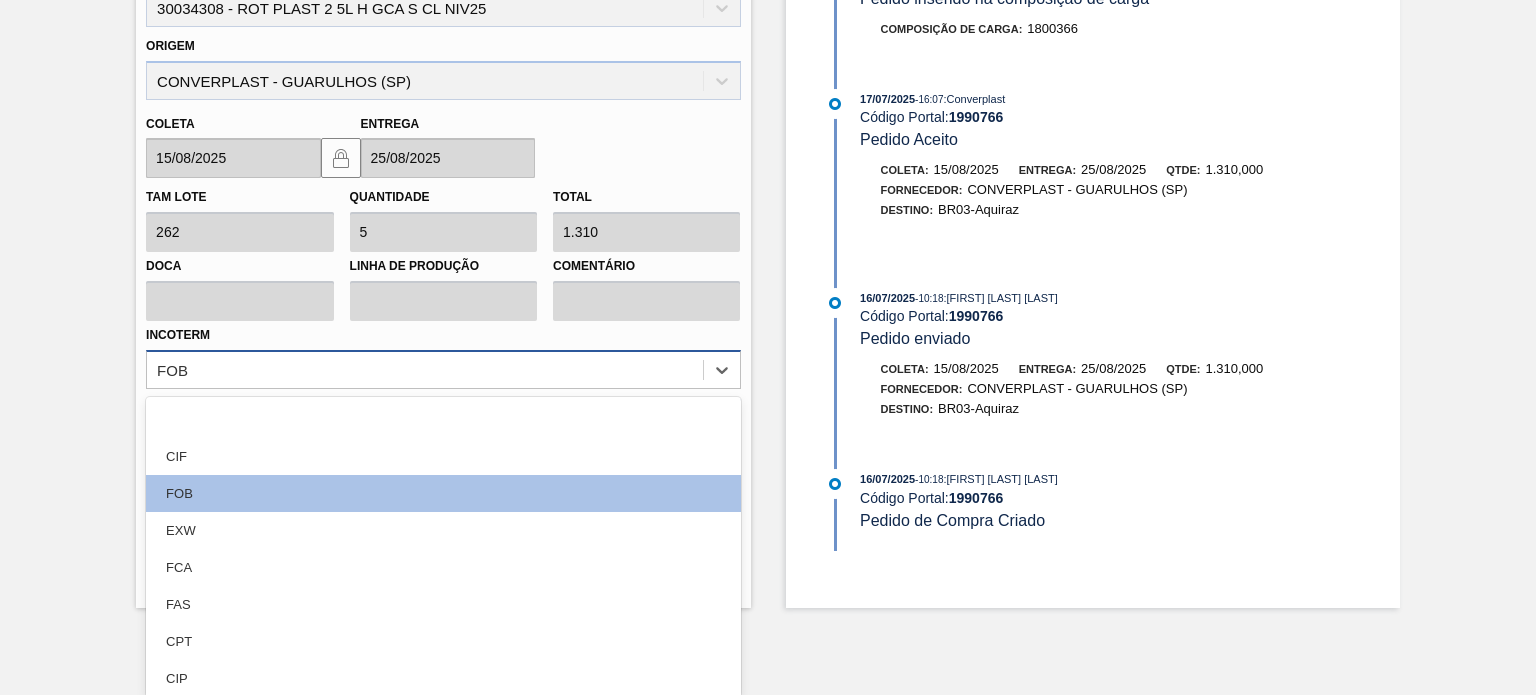 click on "CIF" at bounding box center [443, 456] 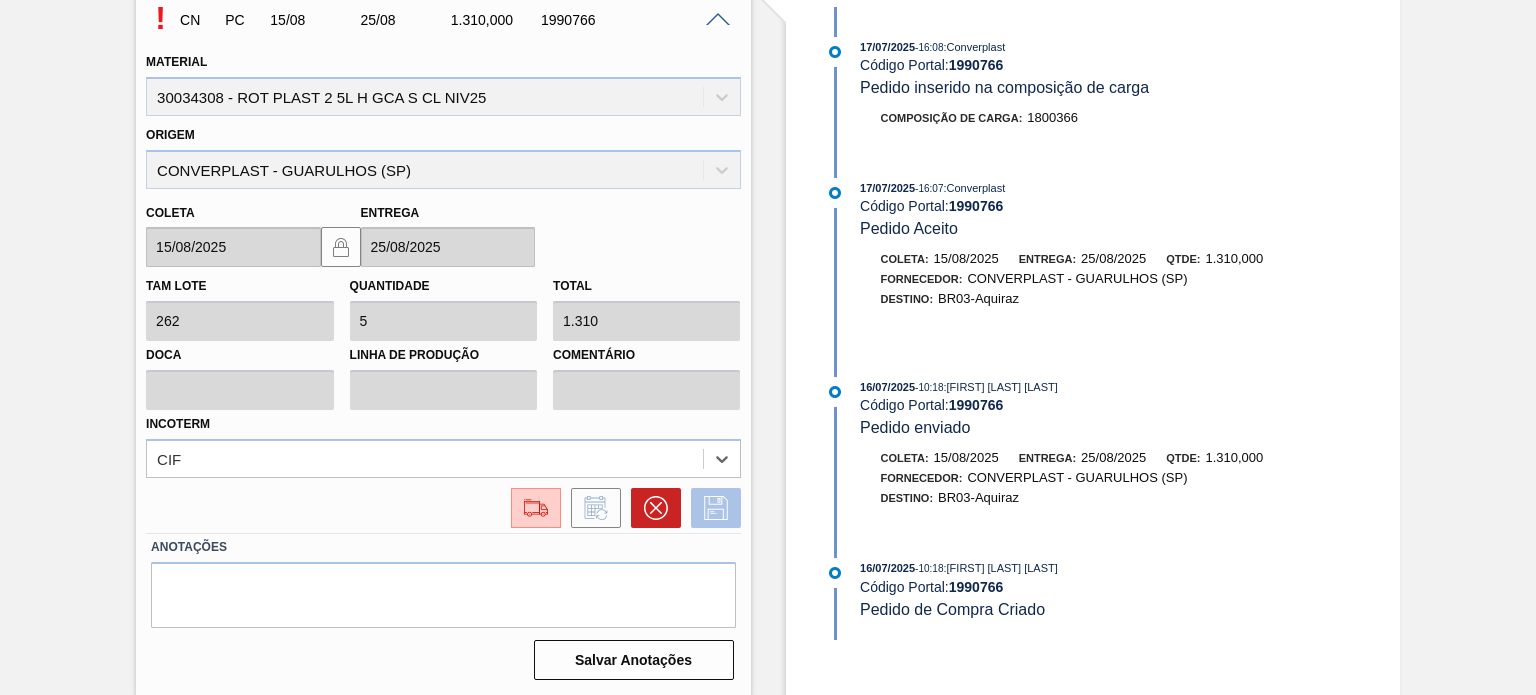 click 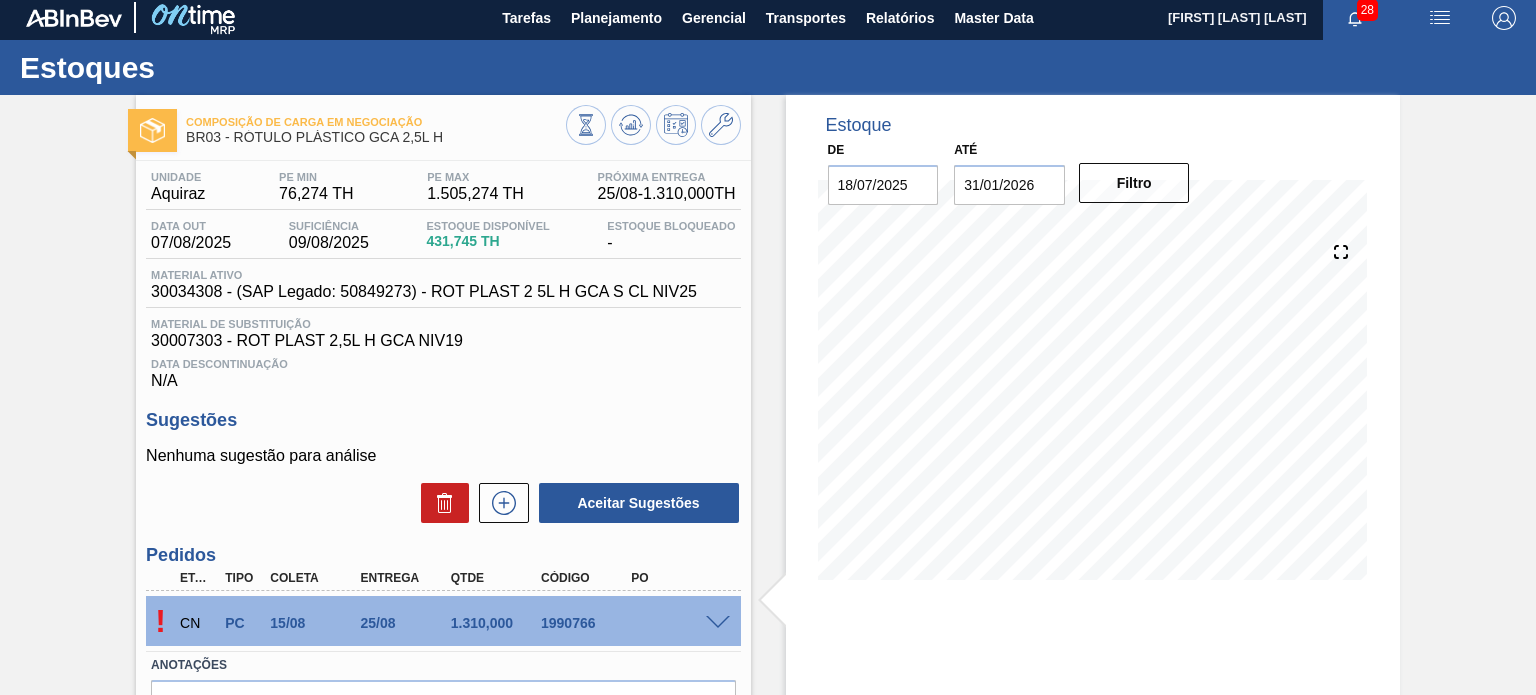 scroll, scrollTop: 0, scrollLeft: 0, axis: both 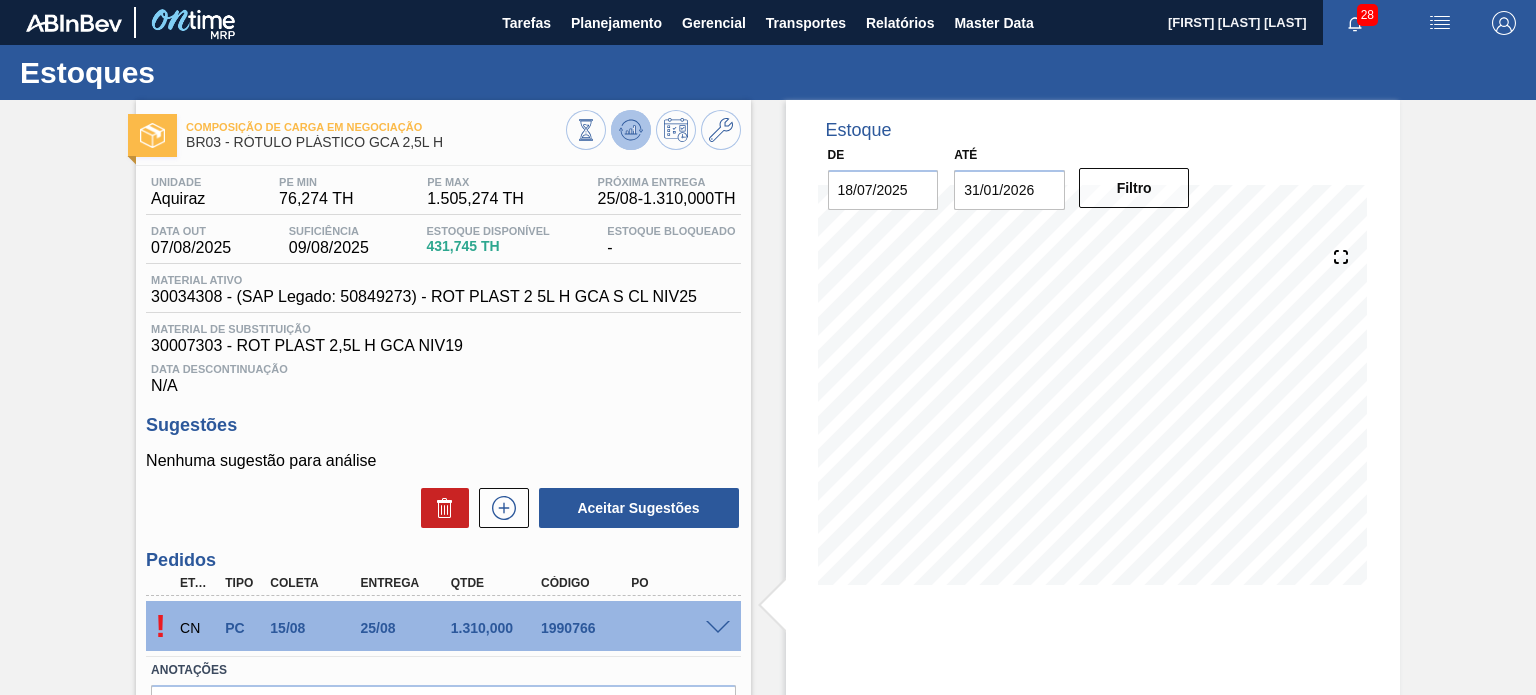 click 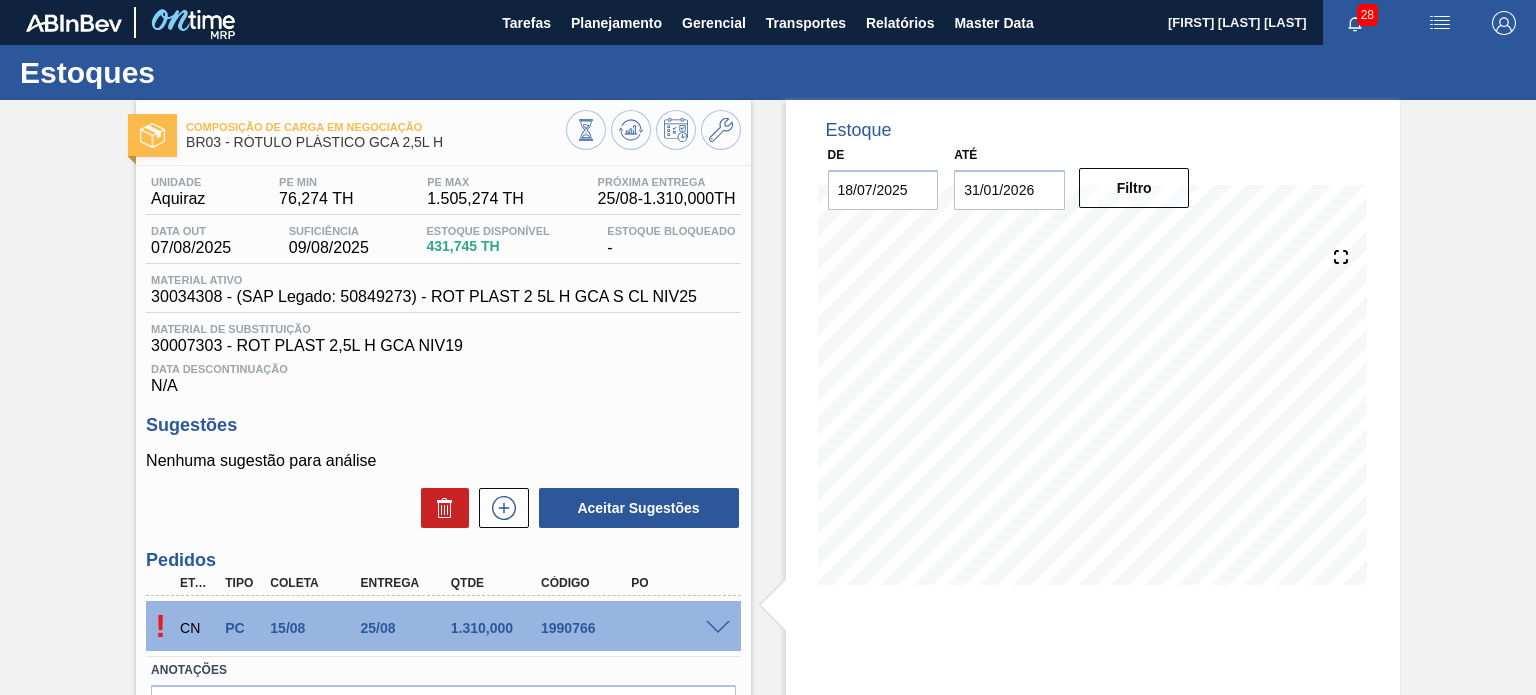click on "!   CN   PC 15/08 25/08 1.310,000 1990766" at bounding box center [443, 626] 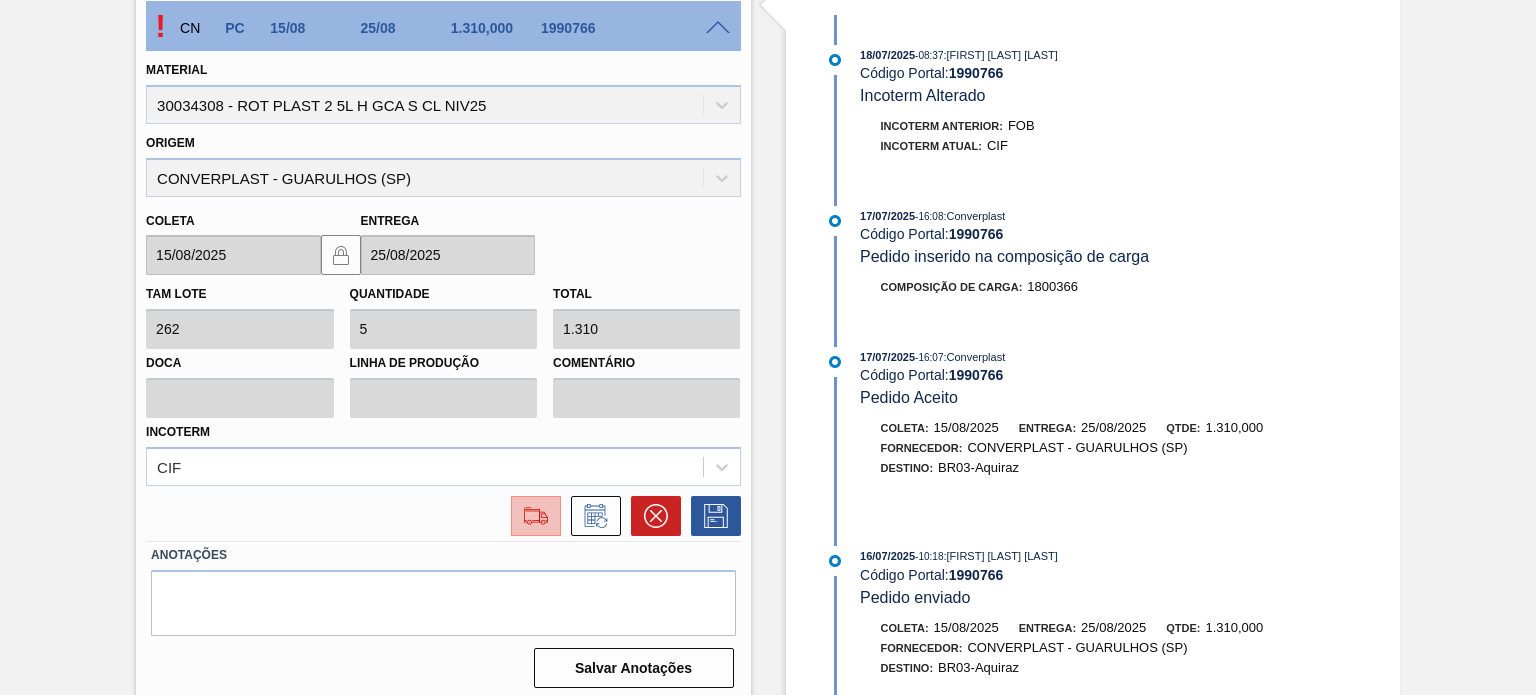 click at bounding box center [536, 516] 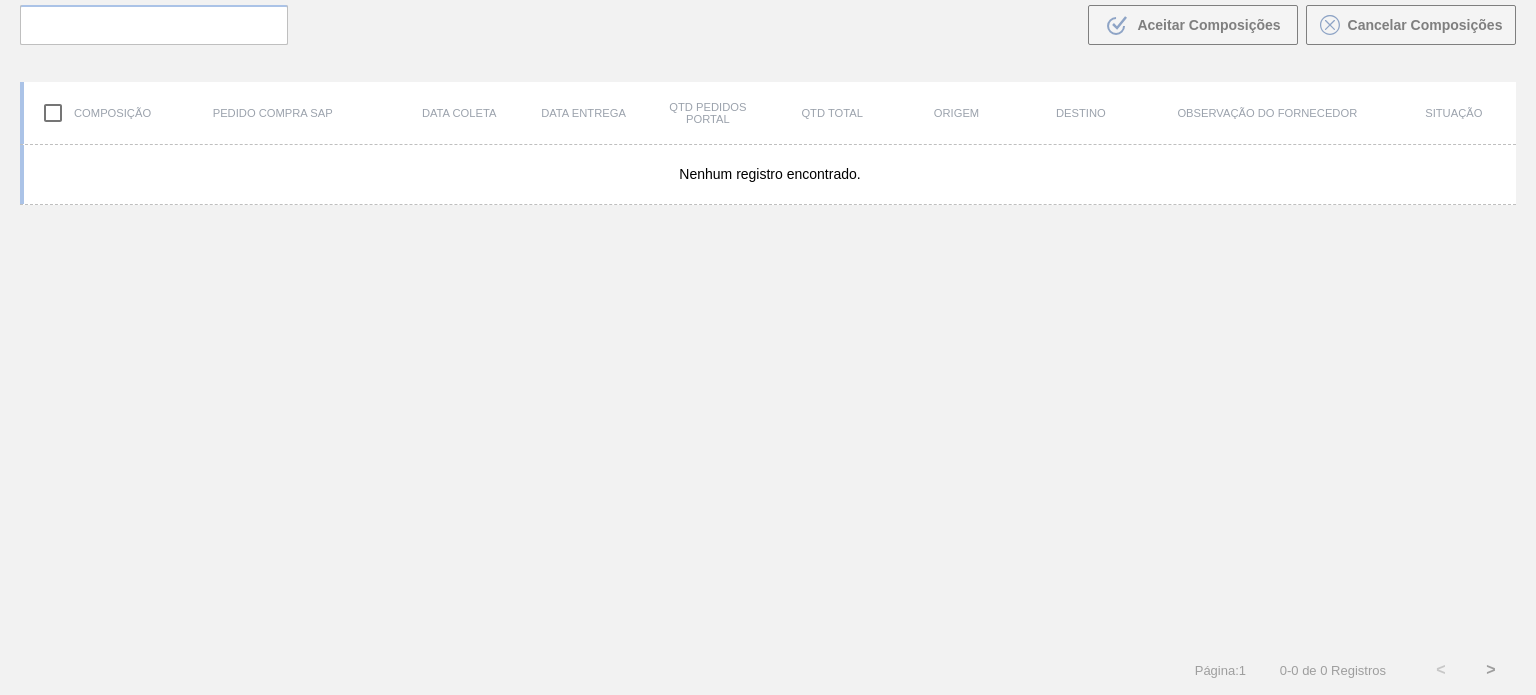 scroll, scrollTop: 144, scrollLeft: 0, axis: vertical 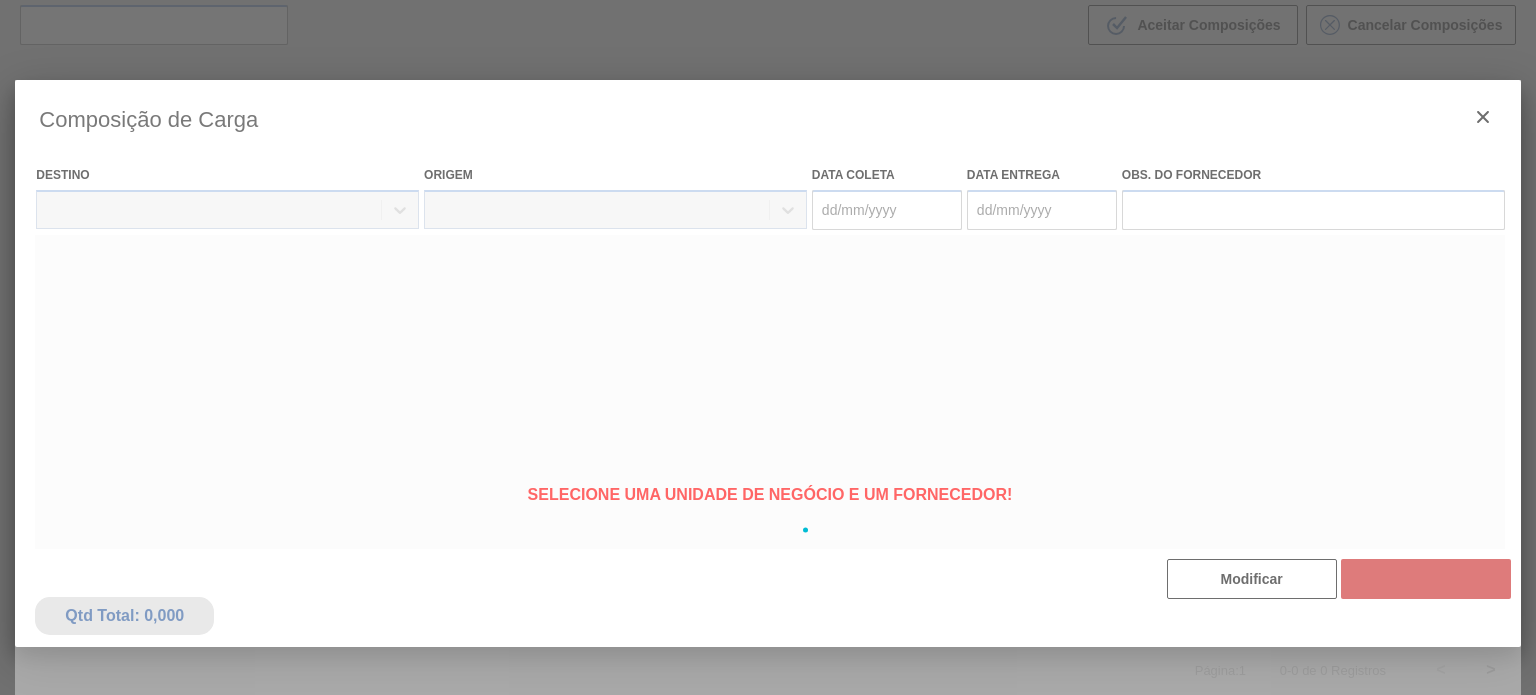 type on "15/08/2025" 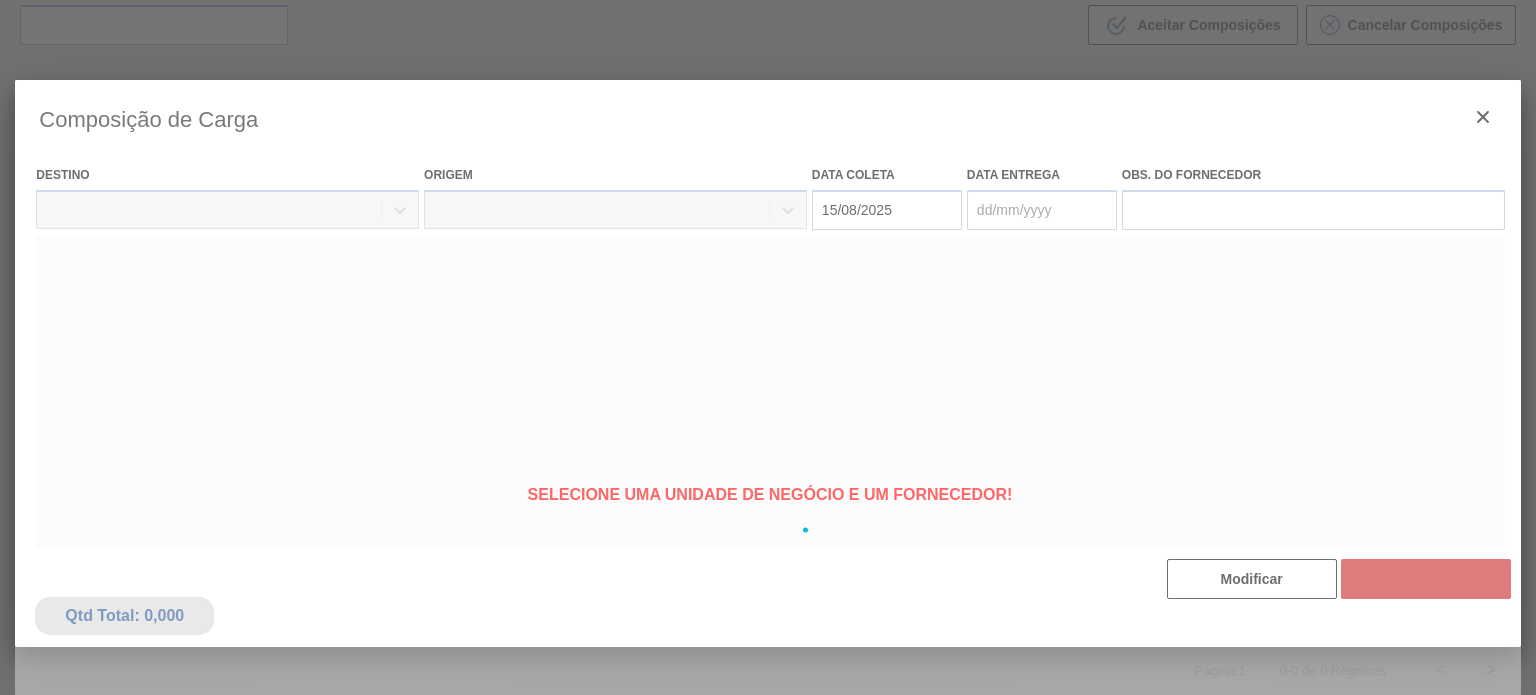 type on "25/08/2025" 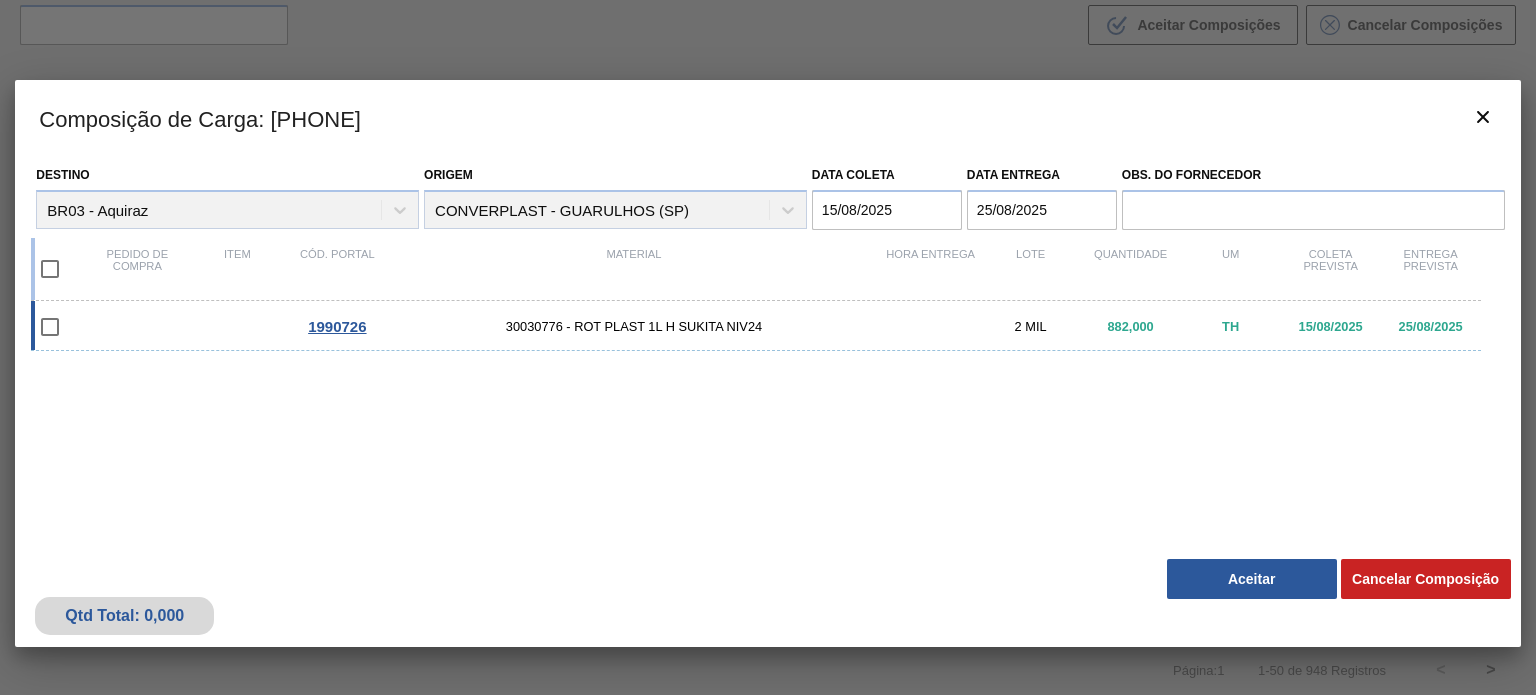click at bounding box center (50, 327) 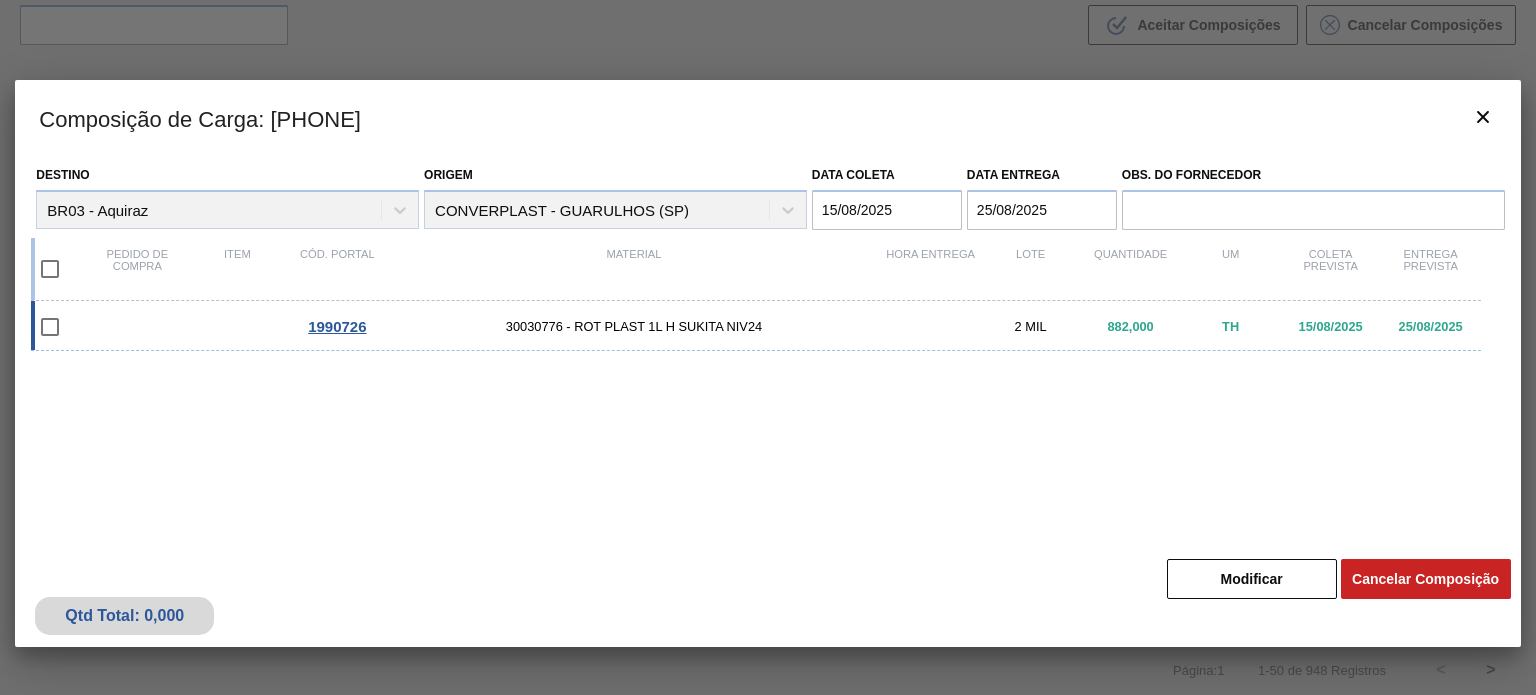 click at bounding box center (50, 327) 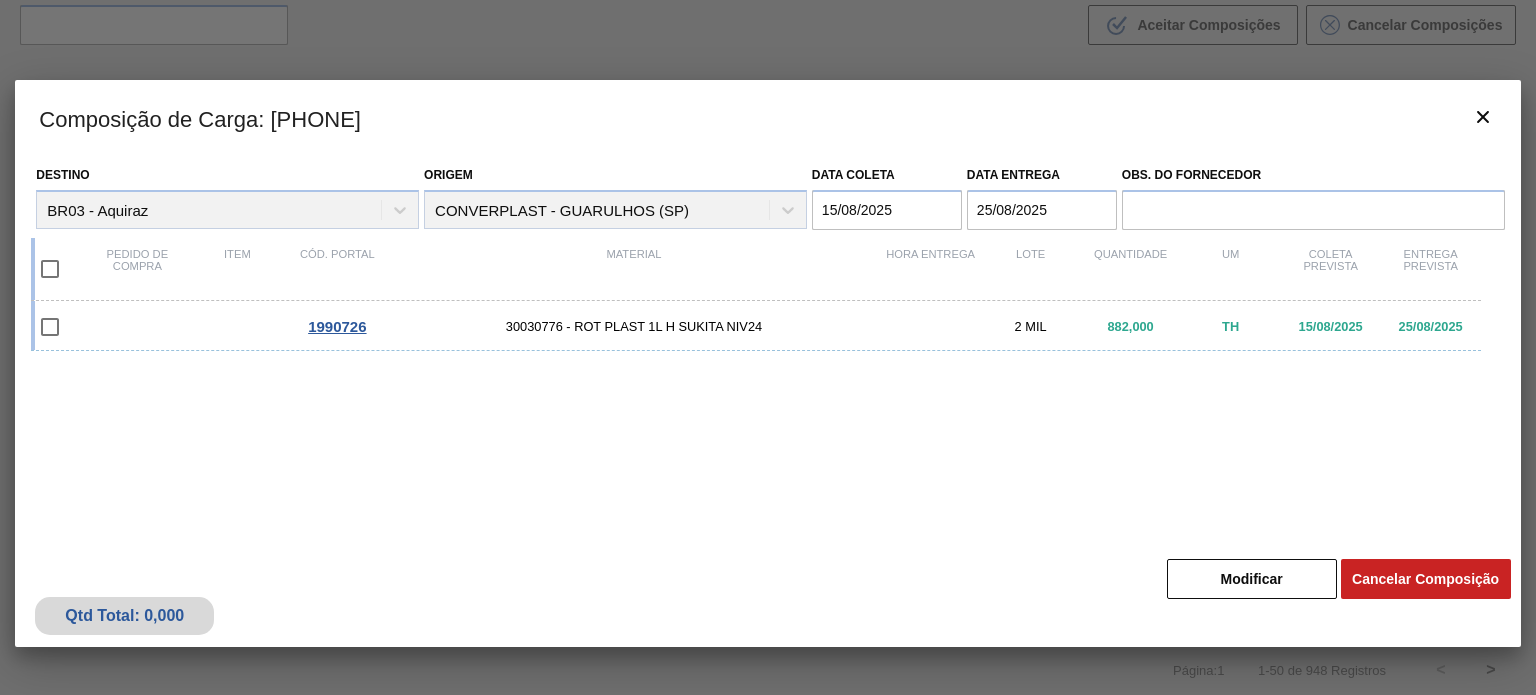 click on "1990726 30030776 - ROT PLAST 1L H SUKITA NIV24 2 MIL 882,000 TH 15/08/2025 25/08/2025" at bounding box center (763, 433) 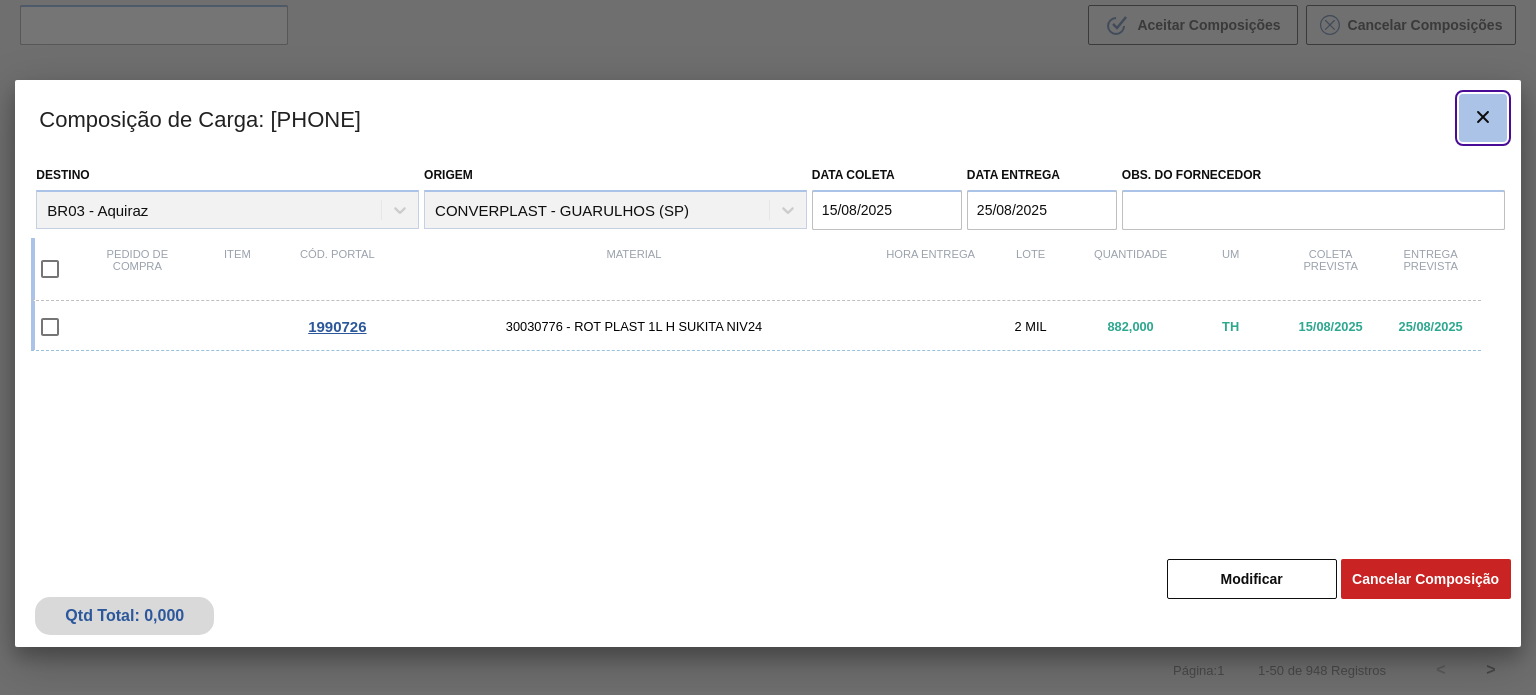 click at bounding box center [1483, 118] 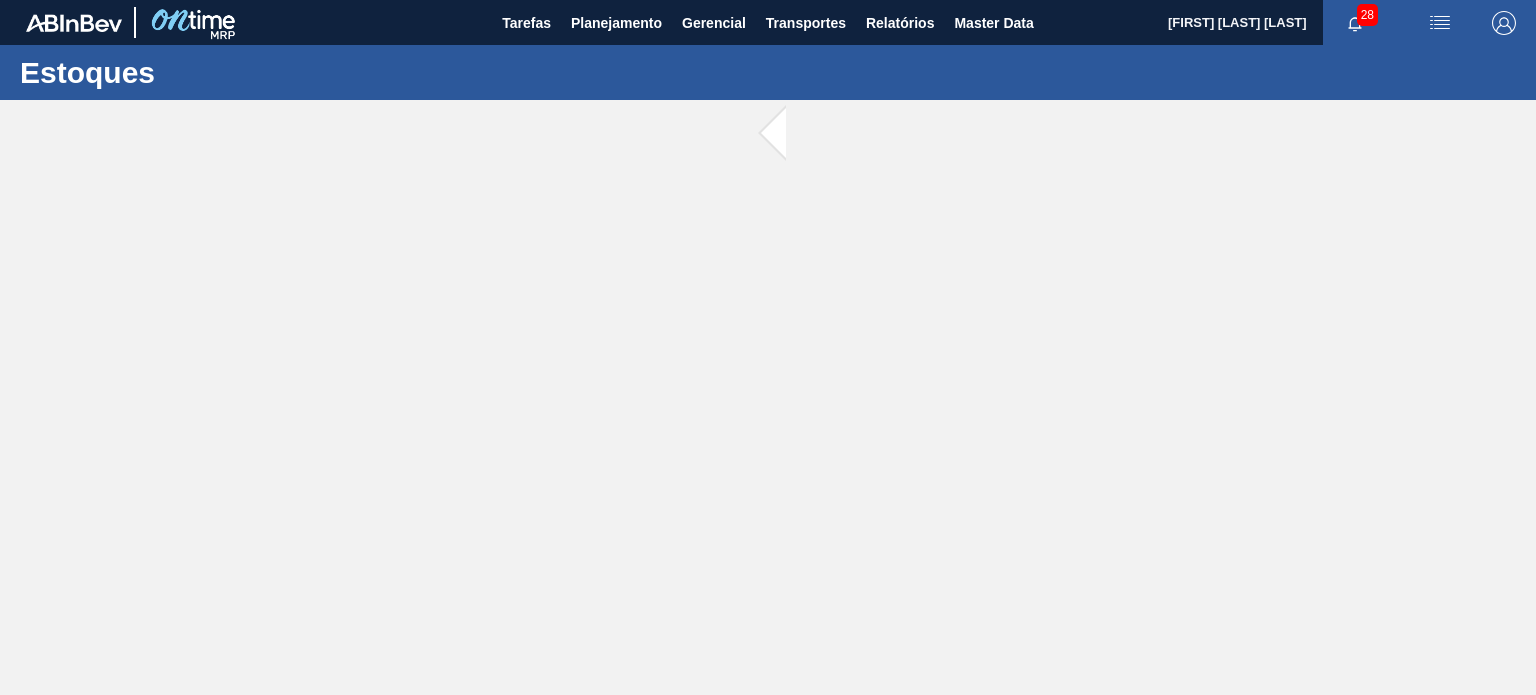 scroll, scrollTop: 0, scrollLeft: 0, axis: both 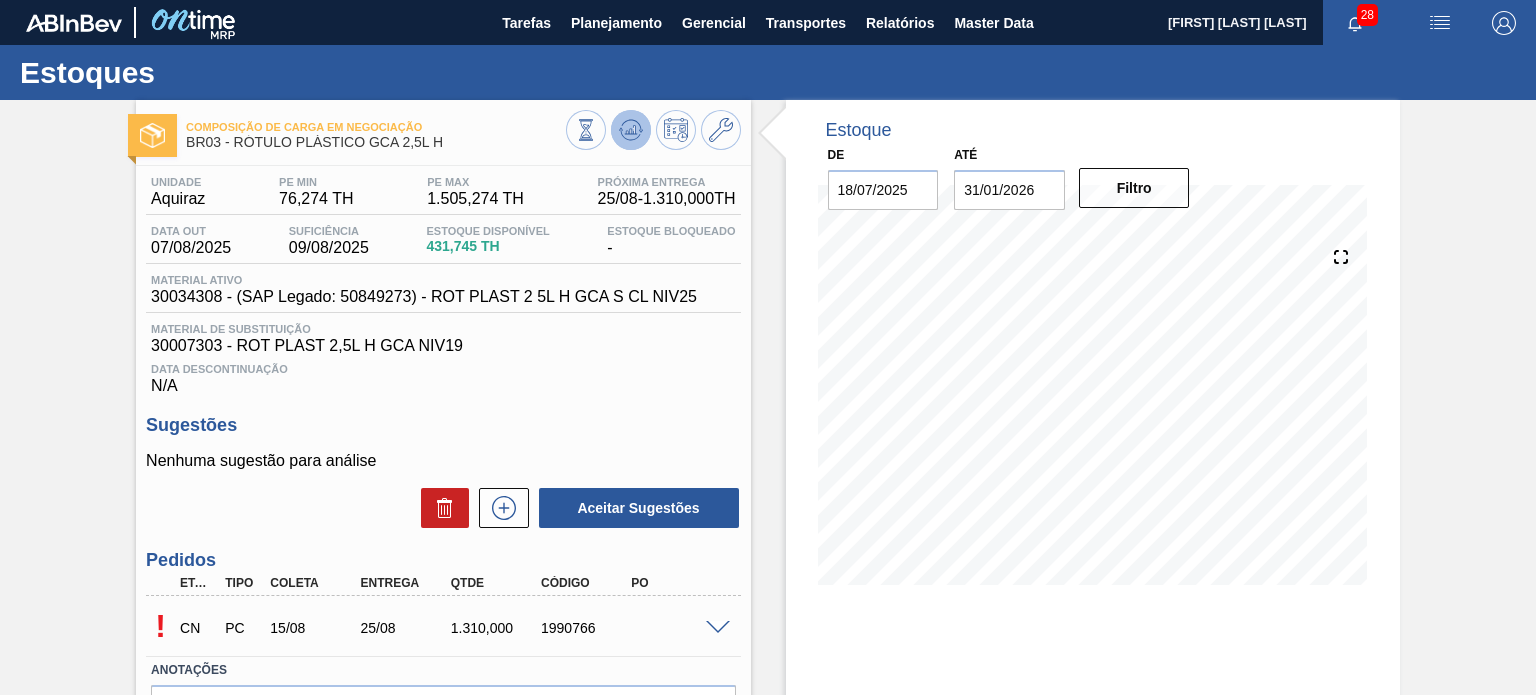 click 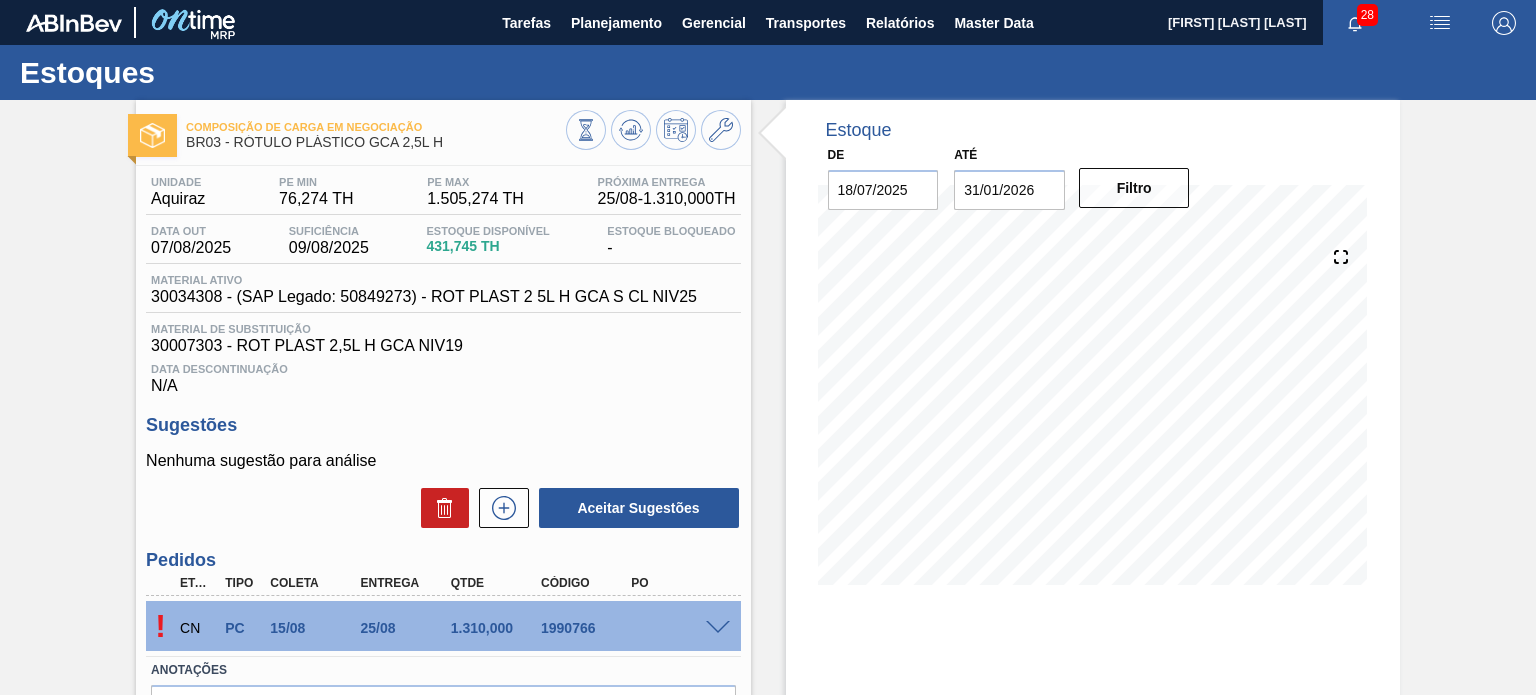 click at bounding box center (718, 628) 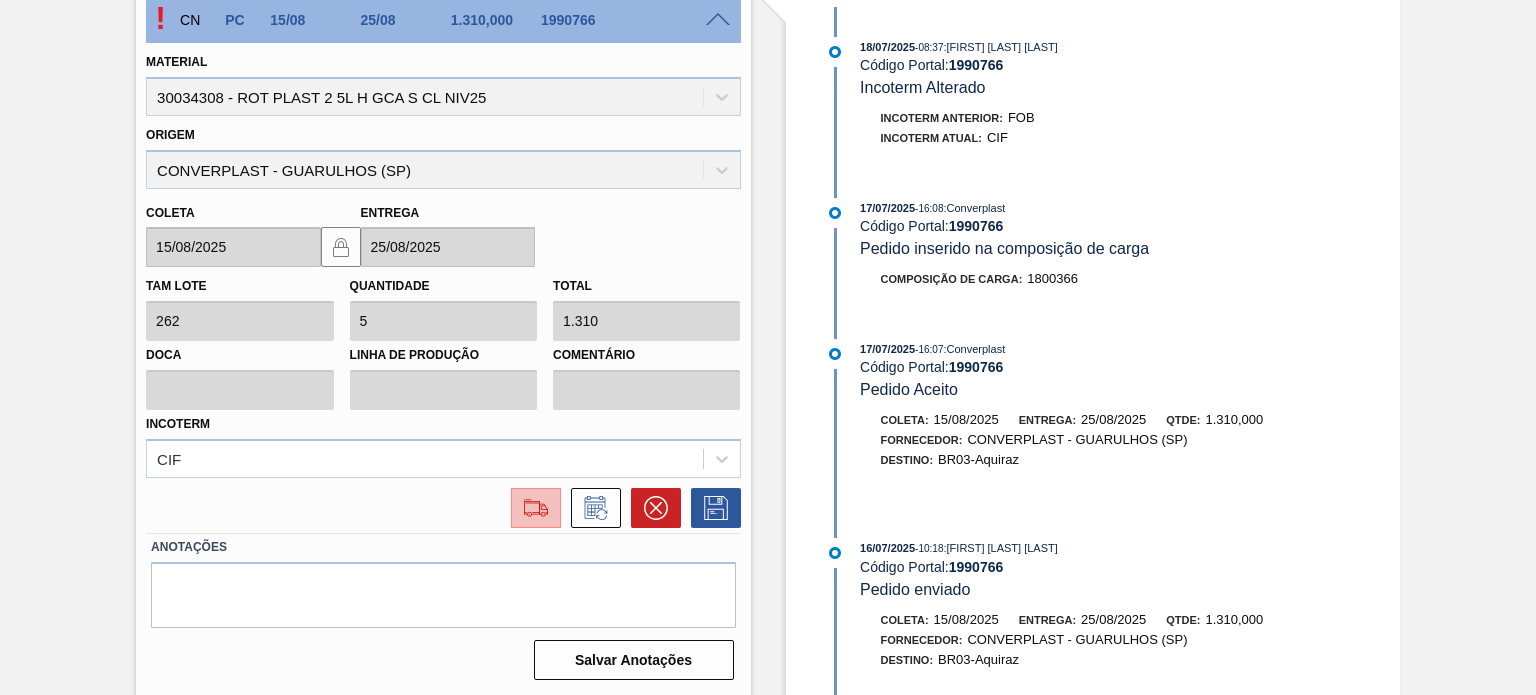 click at bounding box center [536, 508] 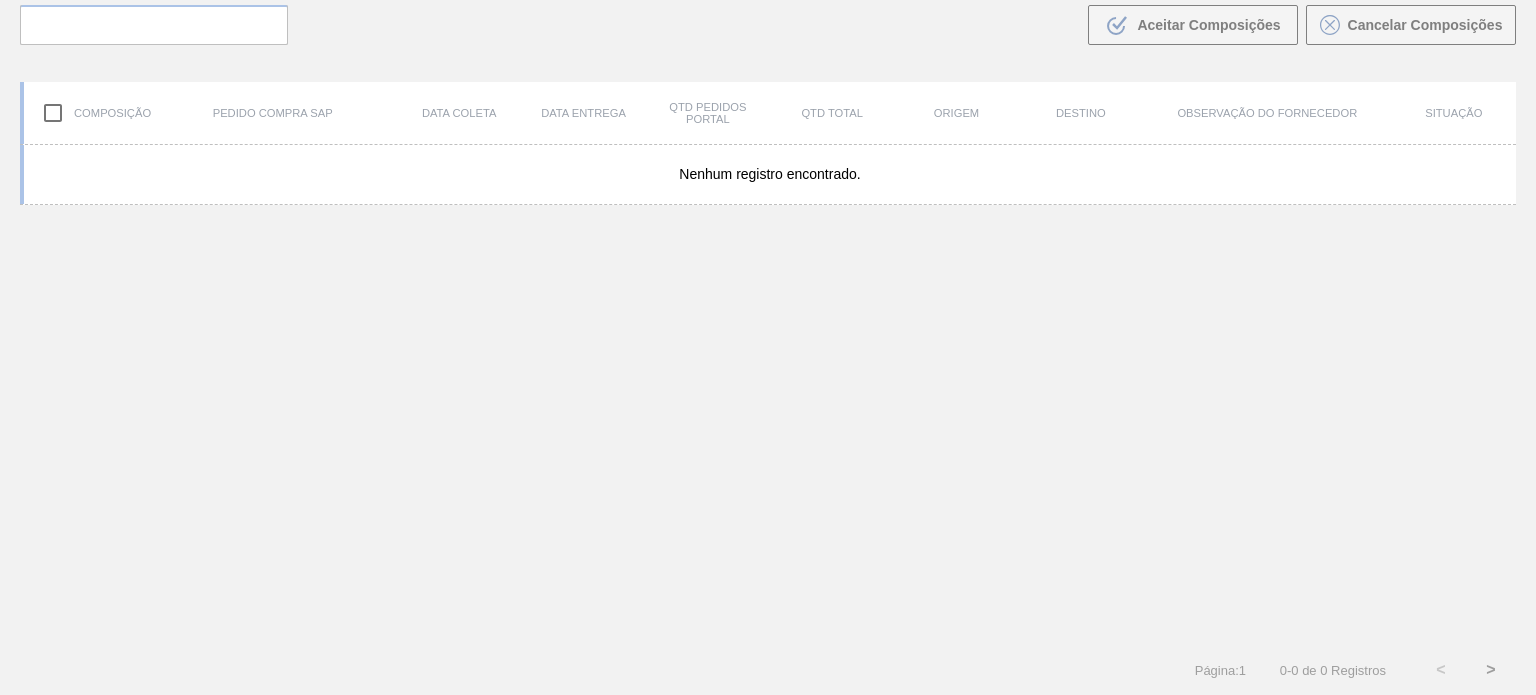 scroll, scrollTop: 144, scrollLeft: 0, axis: vertical 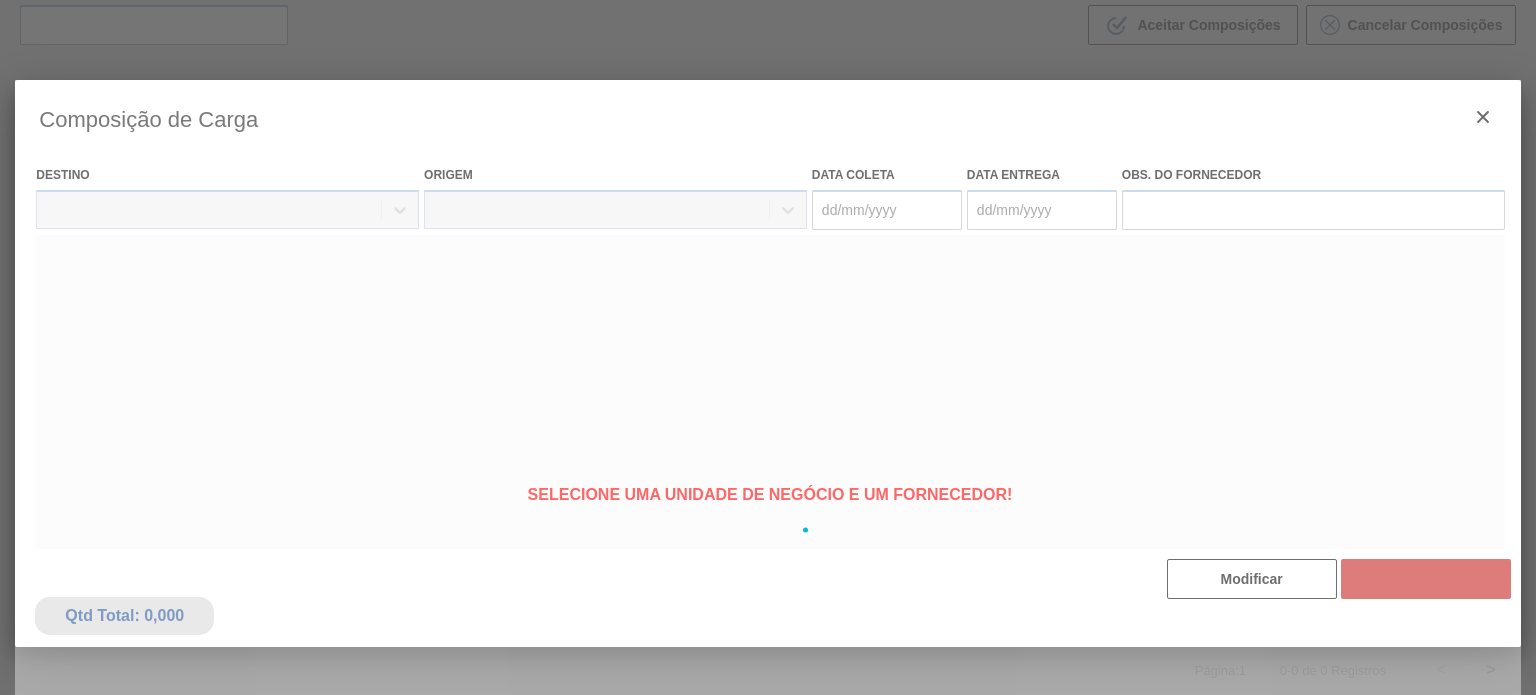 type on "15/08/2025" 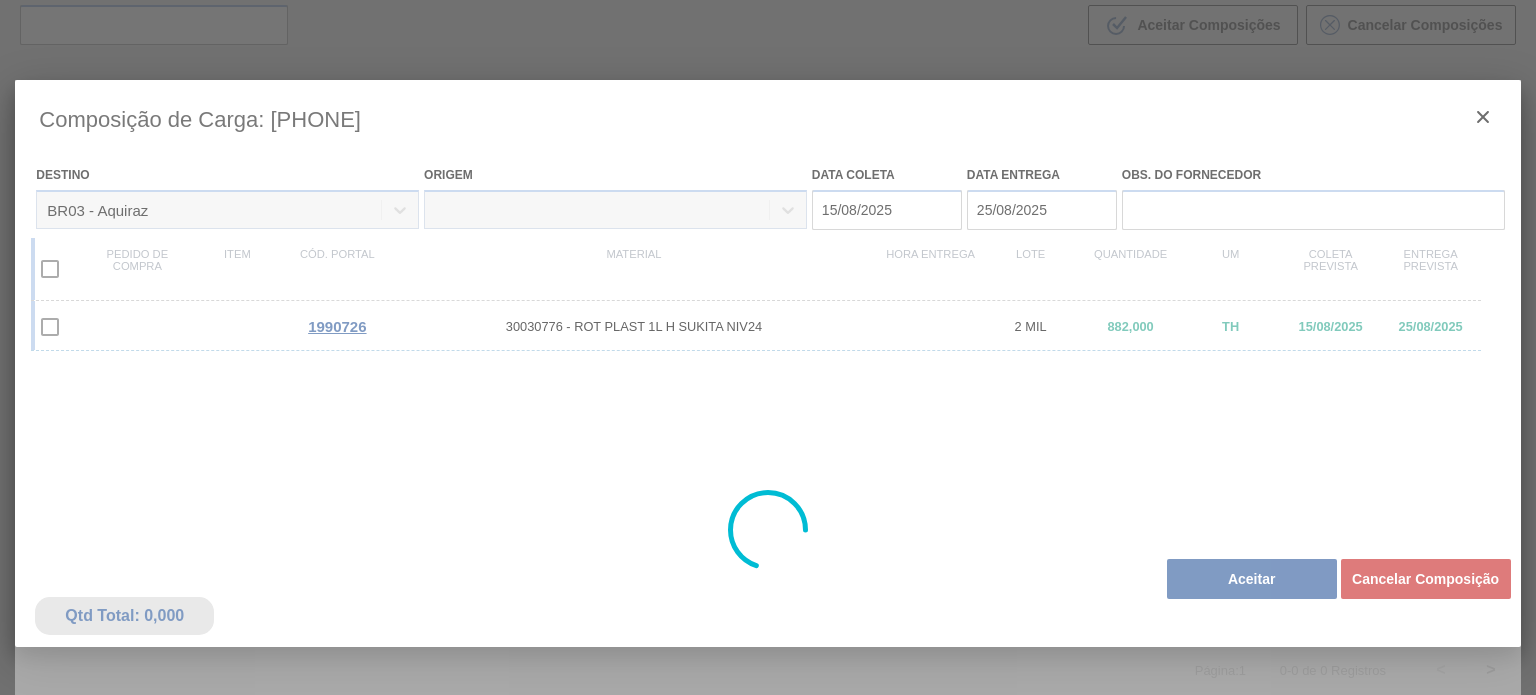 click at bounding box center (767, 530) 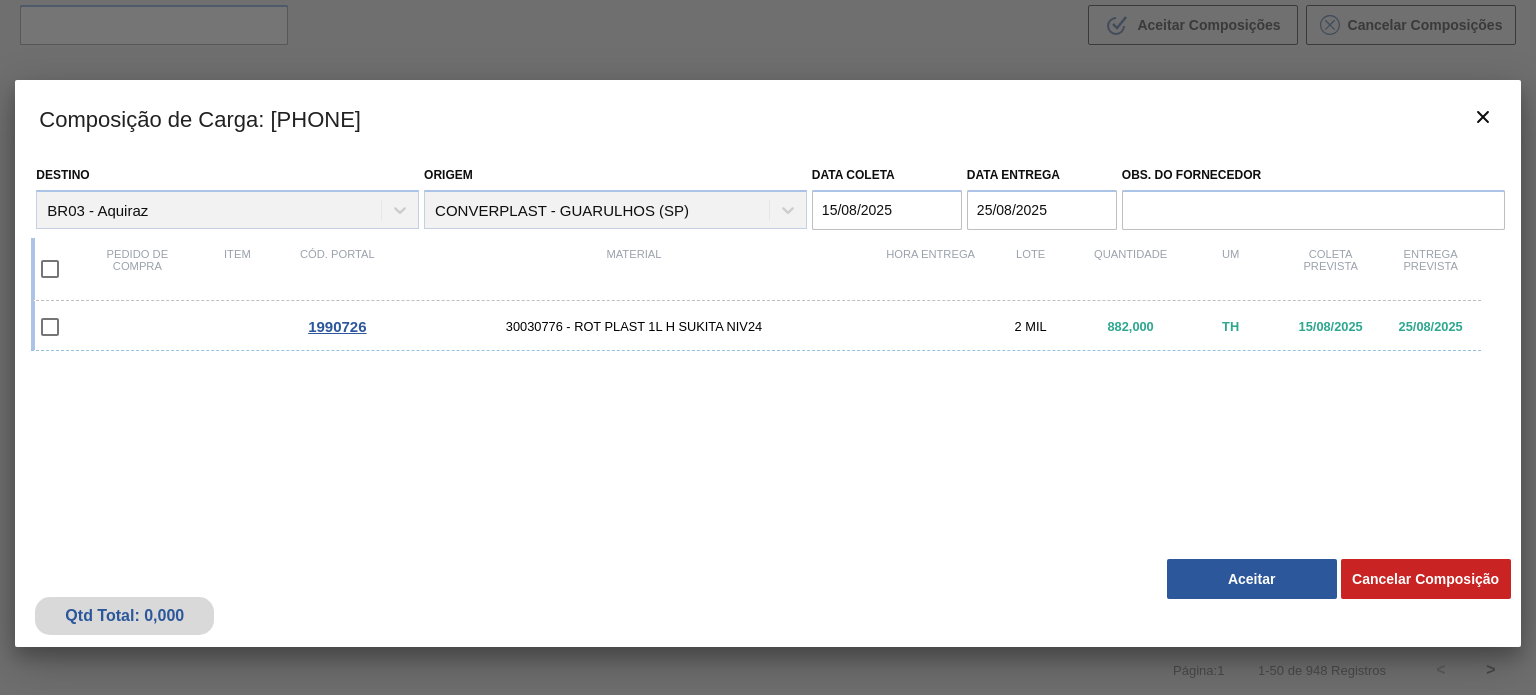 click on "Aceitar" at bounding box center [1252, 579] 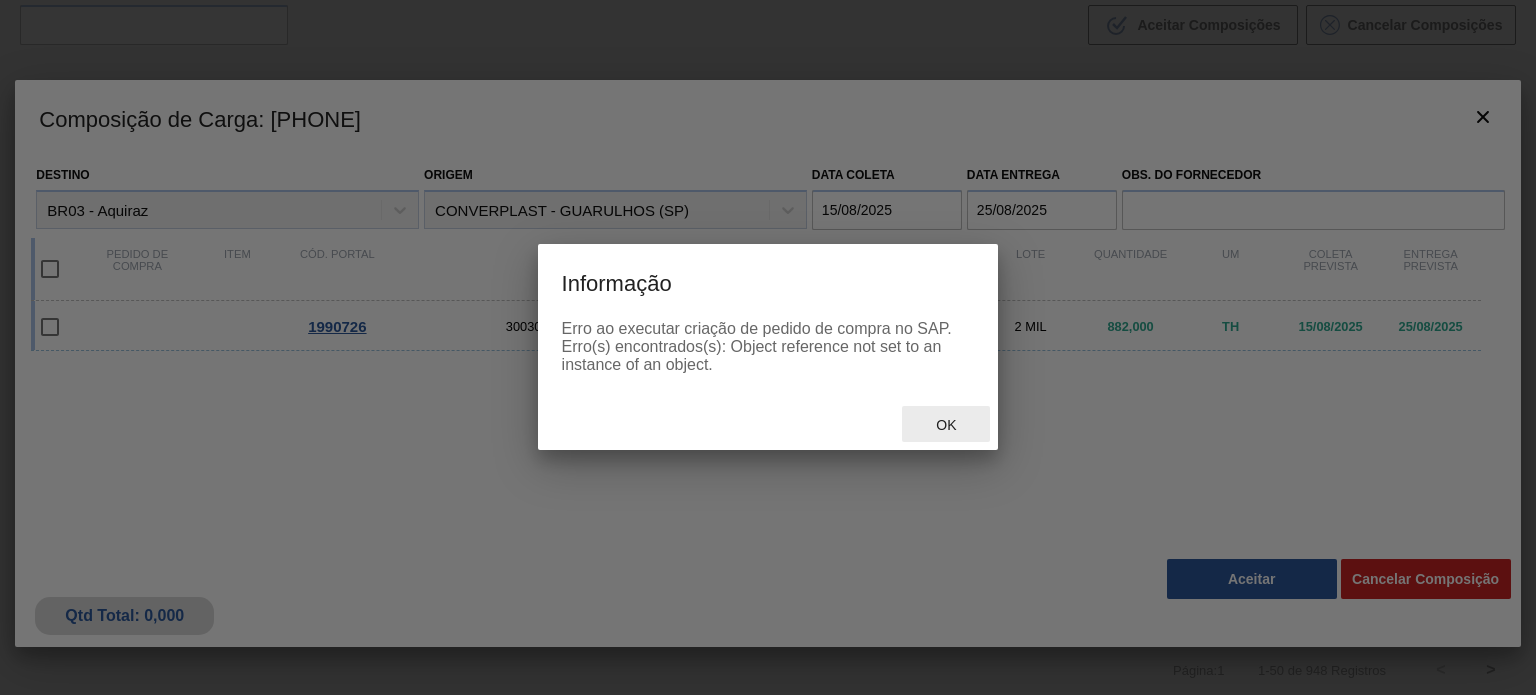 click on "Ok" at bounding box center (946, 425) 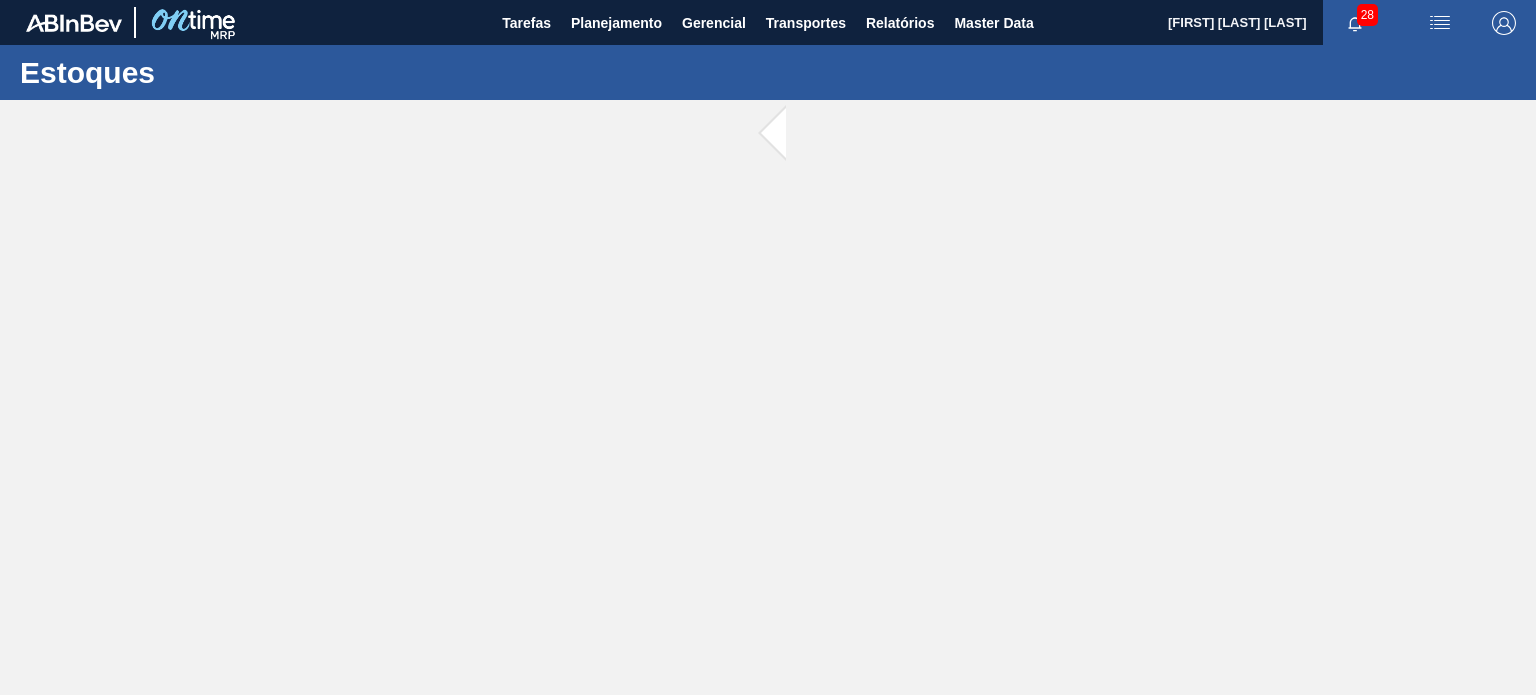 scroll, scrollTop: 0, scrollLeft: 0, axis: both 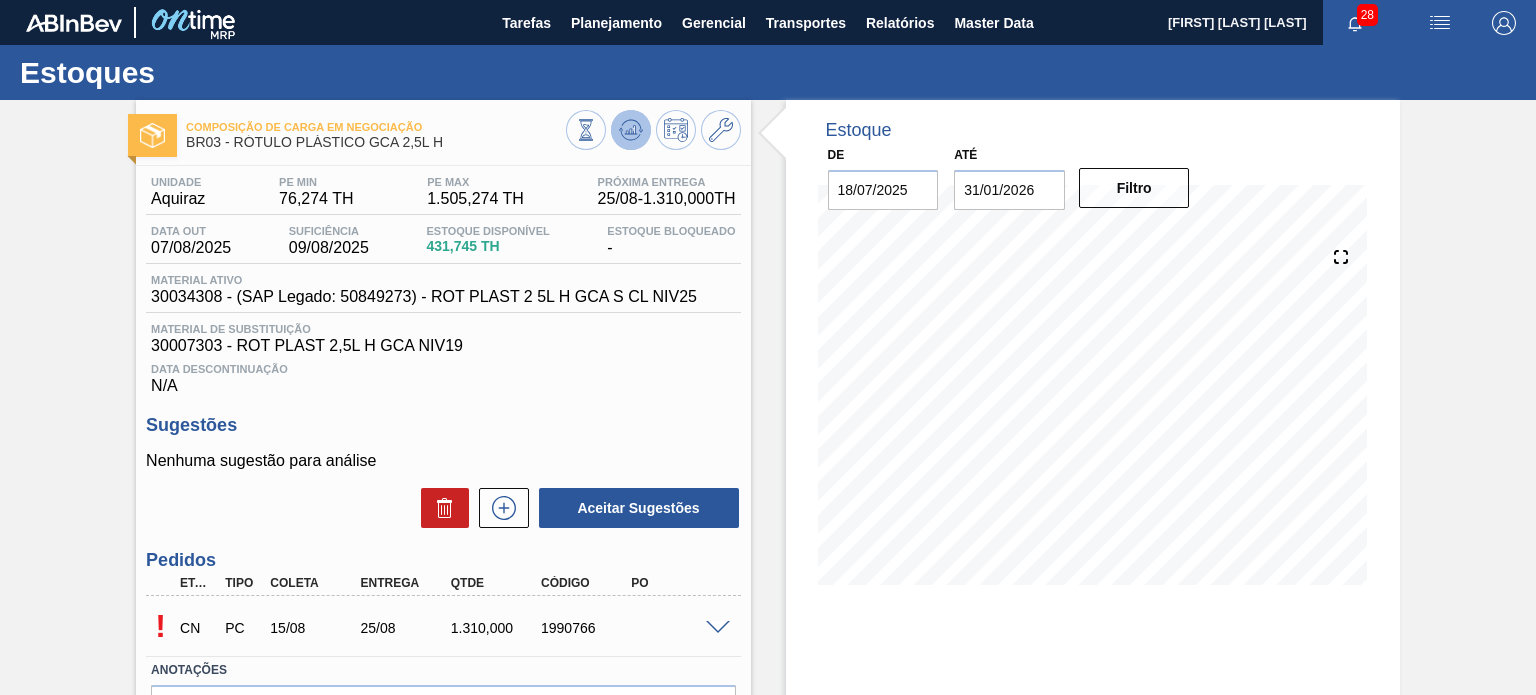 click 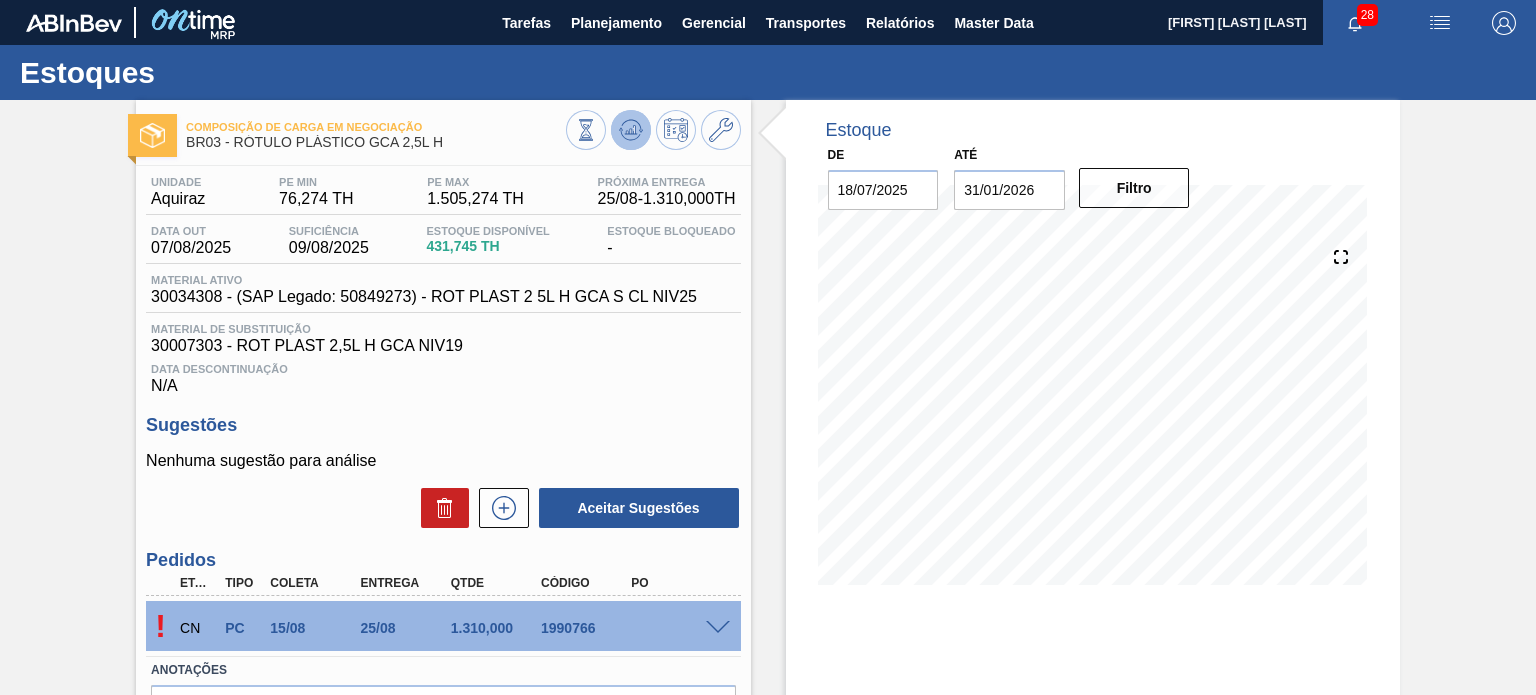 click 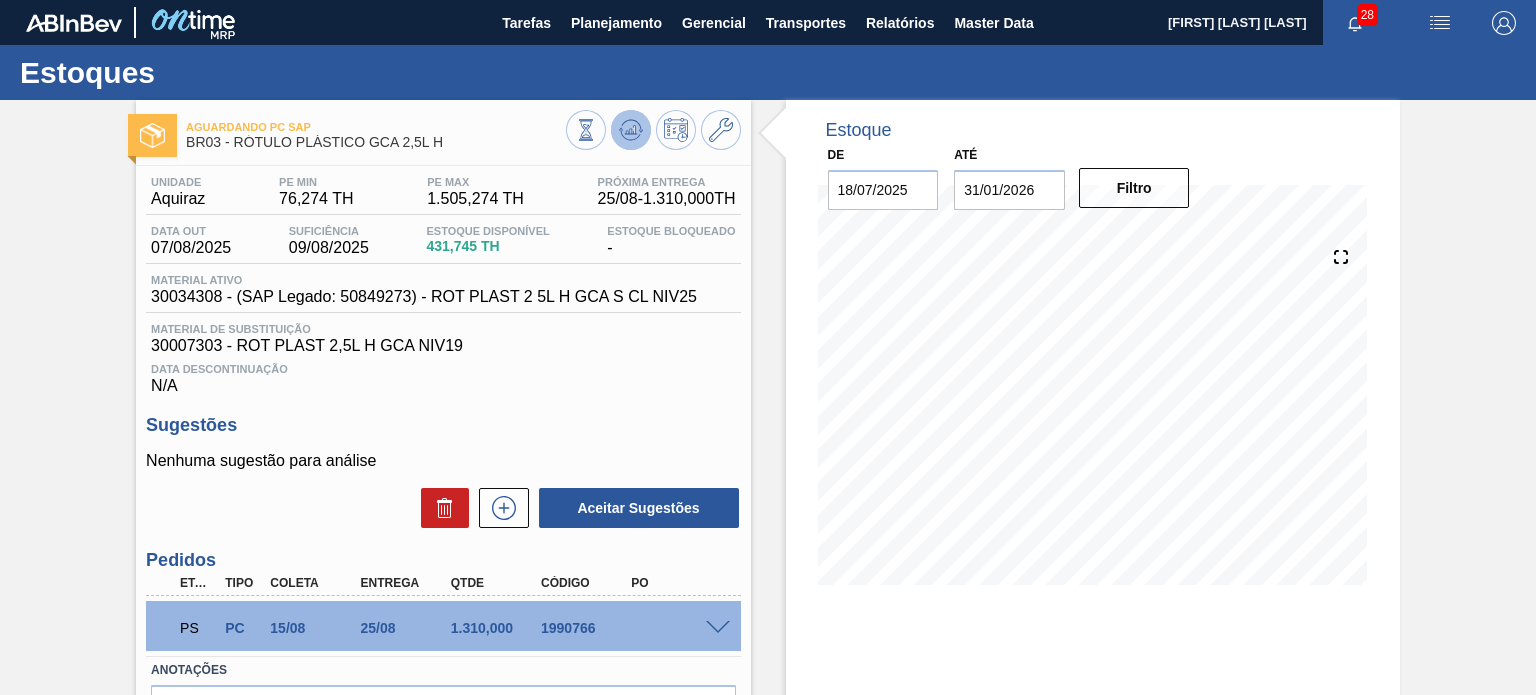 click 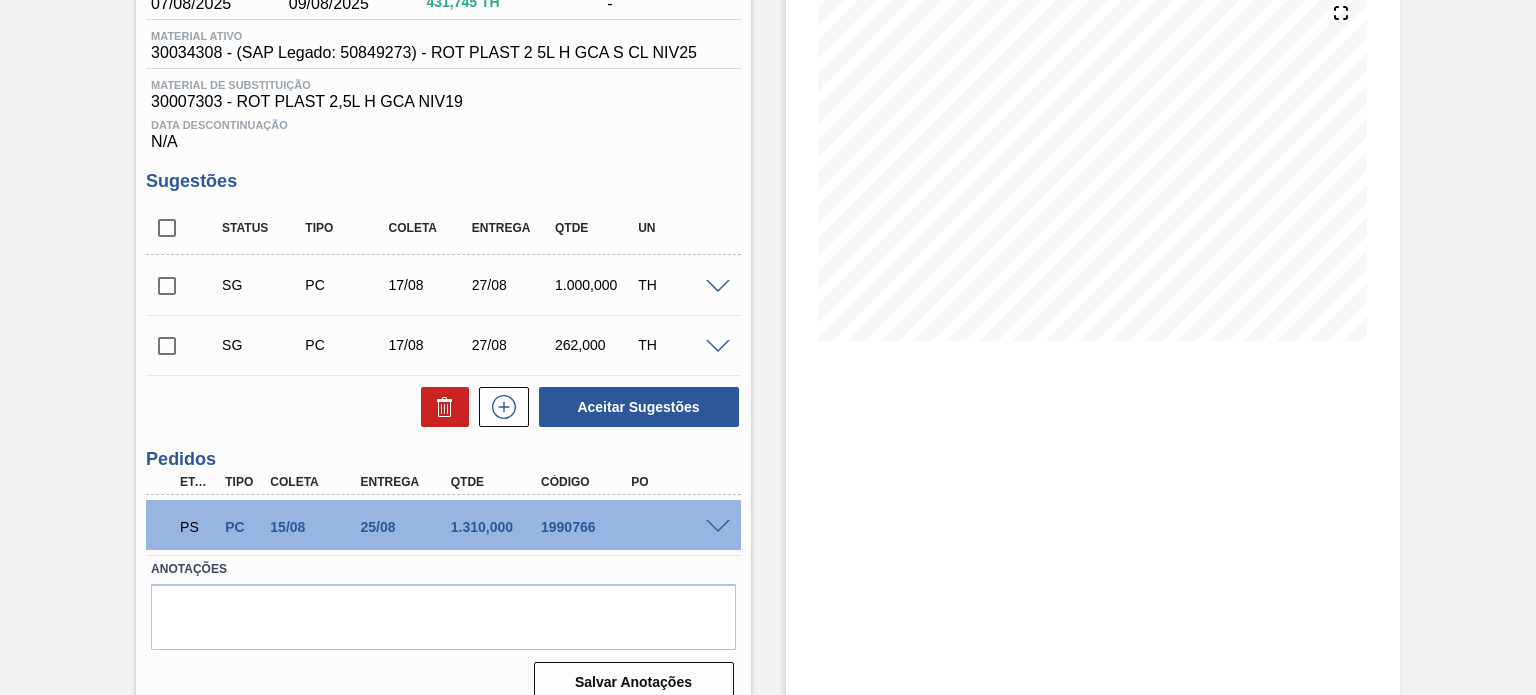scroll, scrollTop: 268, scrollLeft: 0, axis: vertical 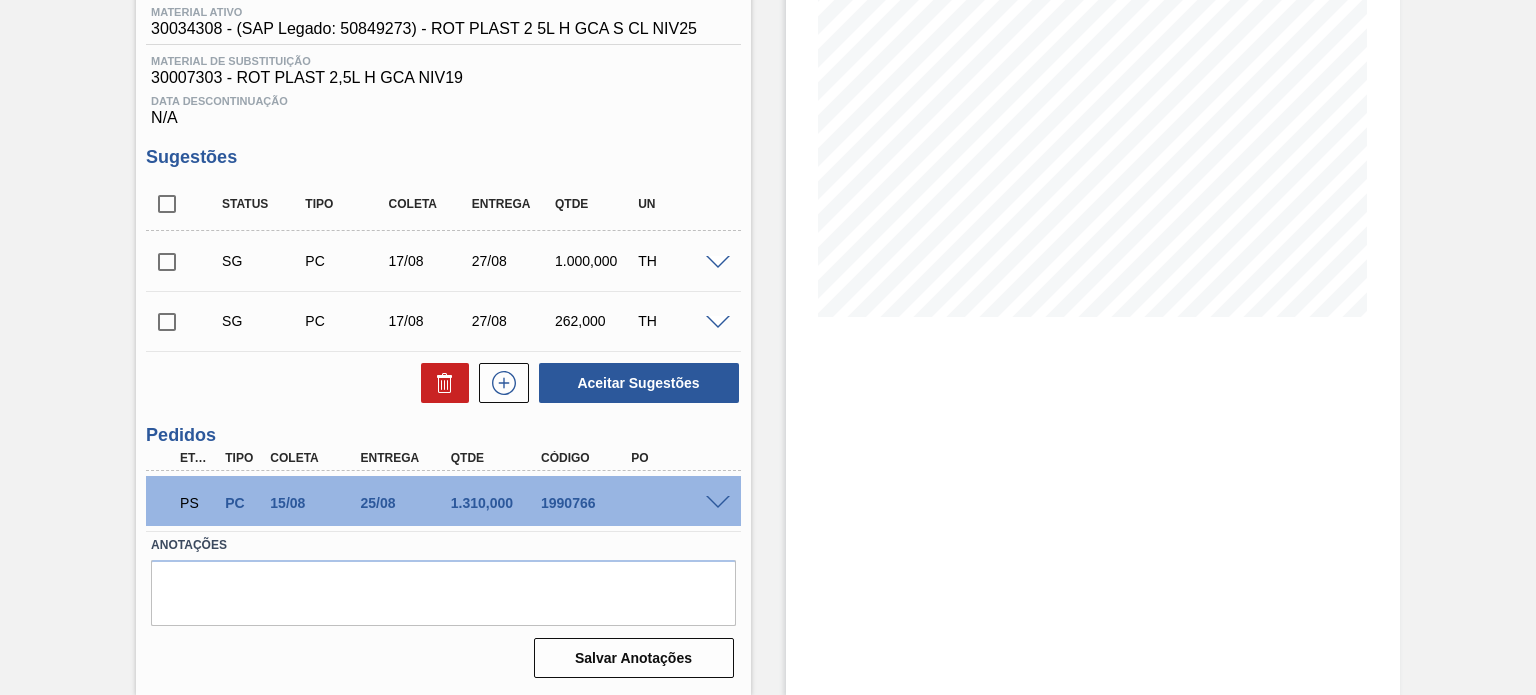 click at bounding box center (721, 501) 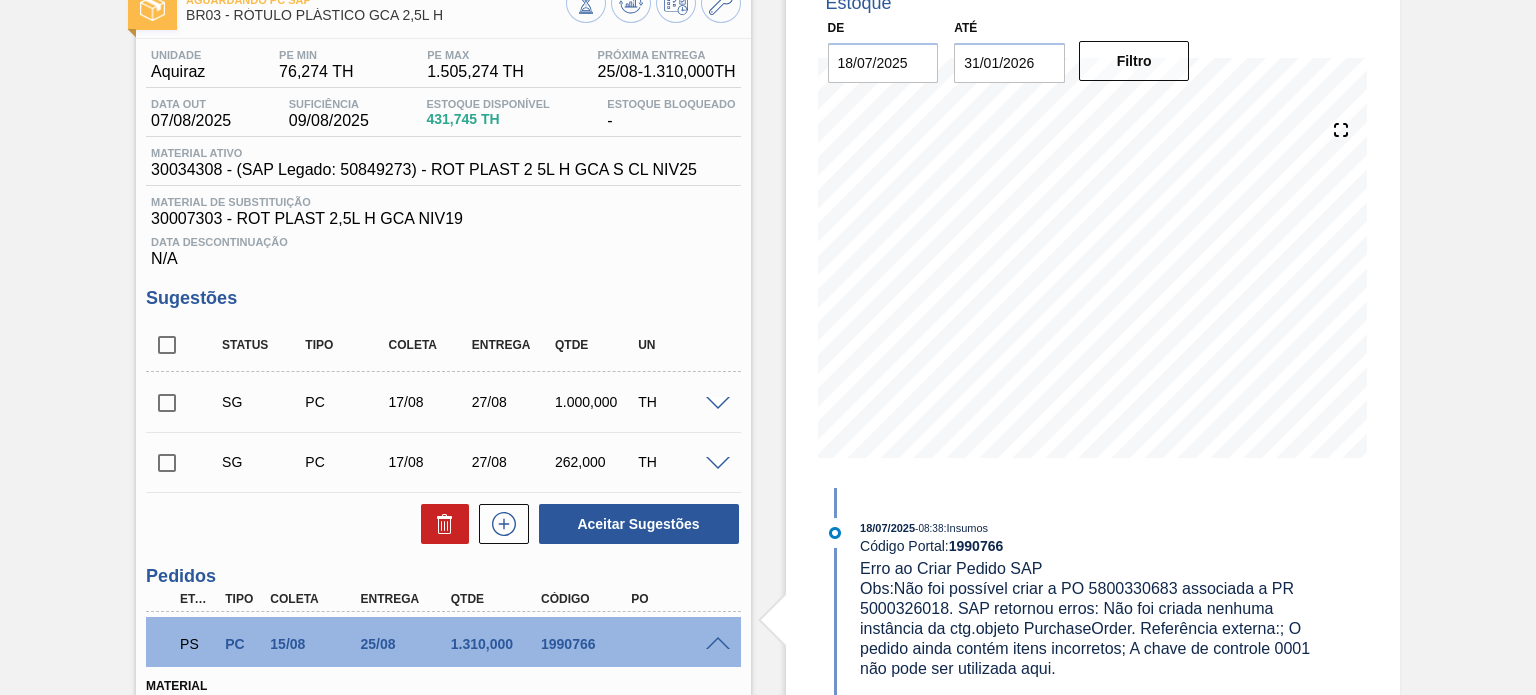 scroll, scrollTop: 0, scrollLeft: 0, axis: both 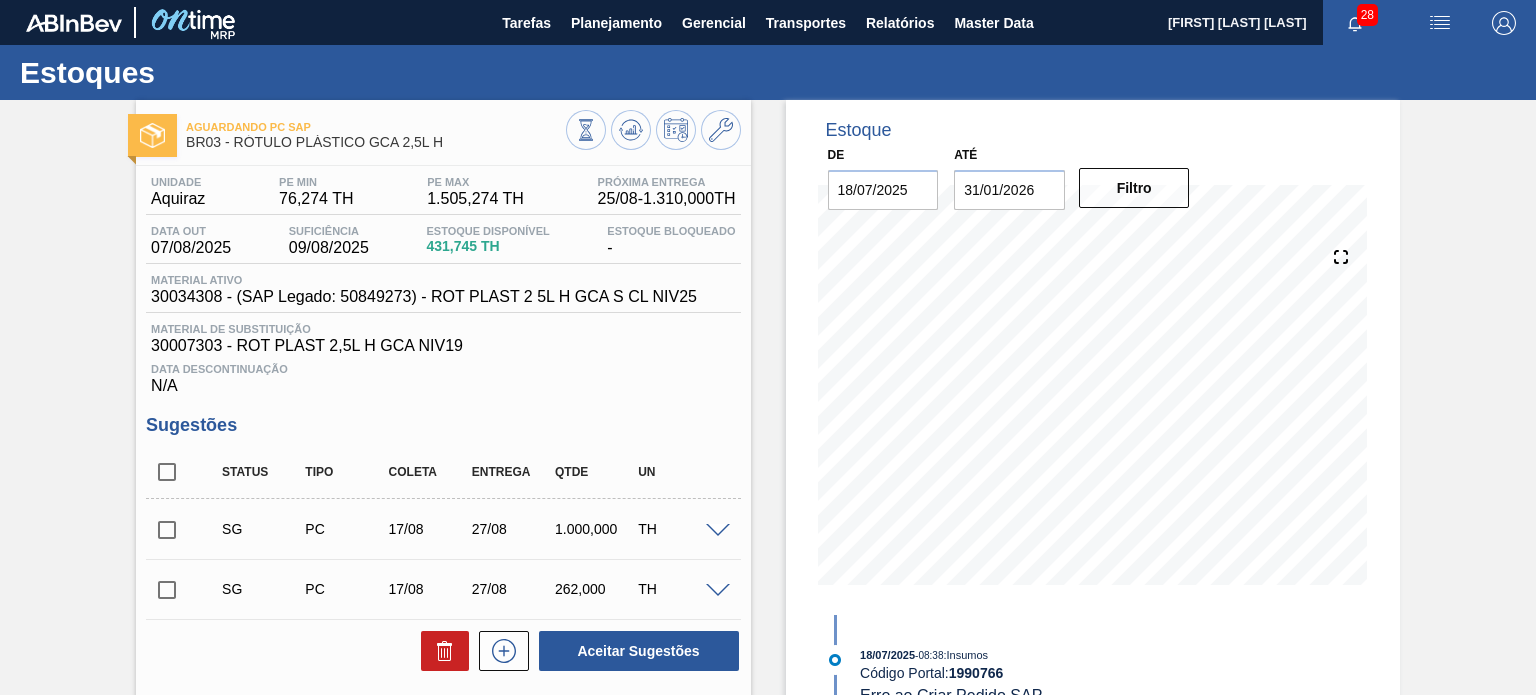 click on "30034308 - (SAP Legado: 50849273) - ROT PLAST 2 5L H GCA S CL NIV25" at bounding box center (424, 297) 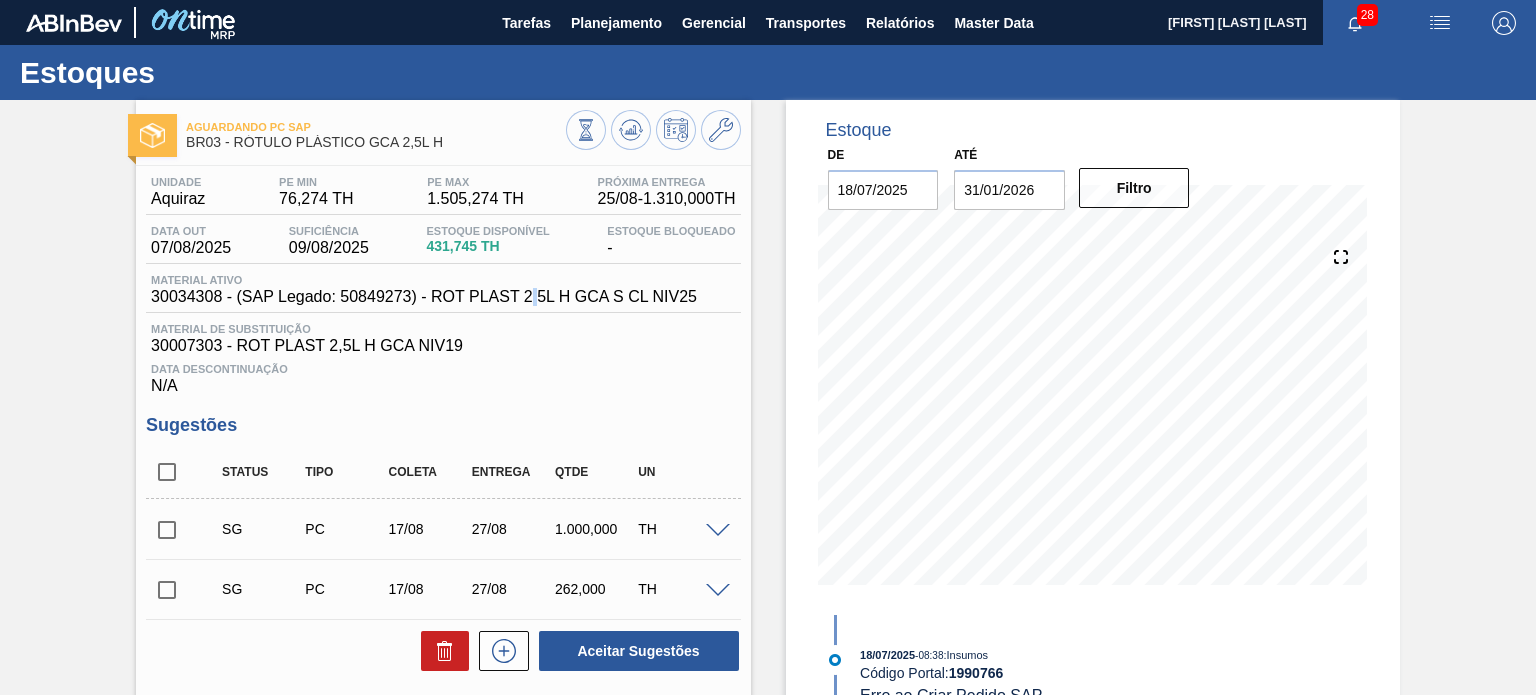 click on "30034308 - (SAP Legado: 50849273) - ROT PLAST 2 5L H GCA S CL NIV25" at bounding box center [424, 297] 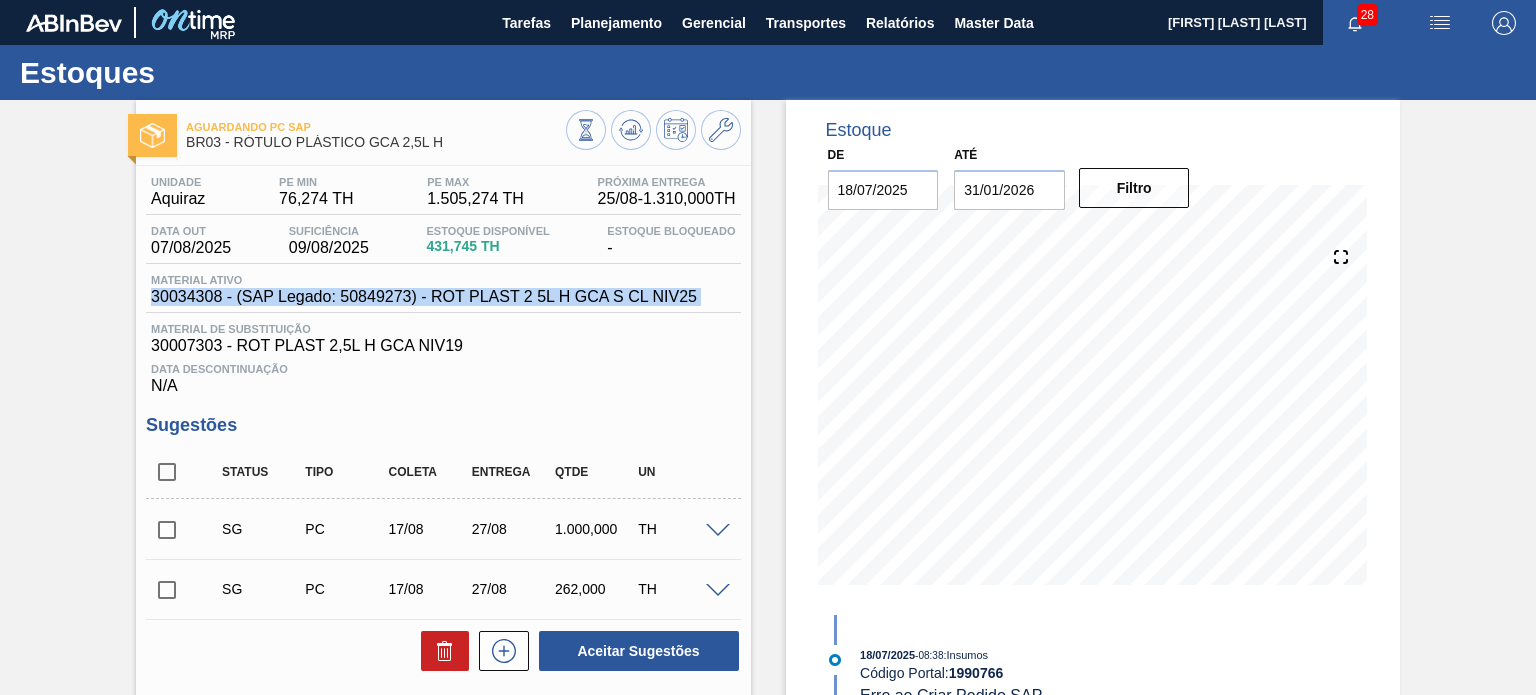 click on "30034308 - (SAP Legado: 50849273) - ROT PLAST 2 5L H GCA S CL NIV25" at bounding box center [424, 297] 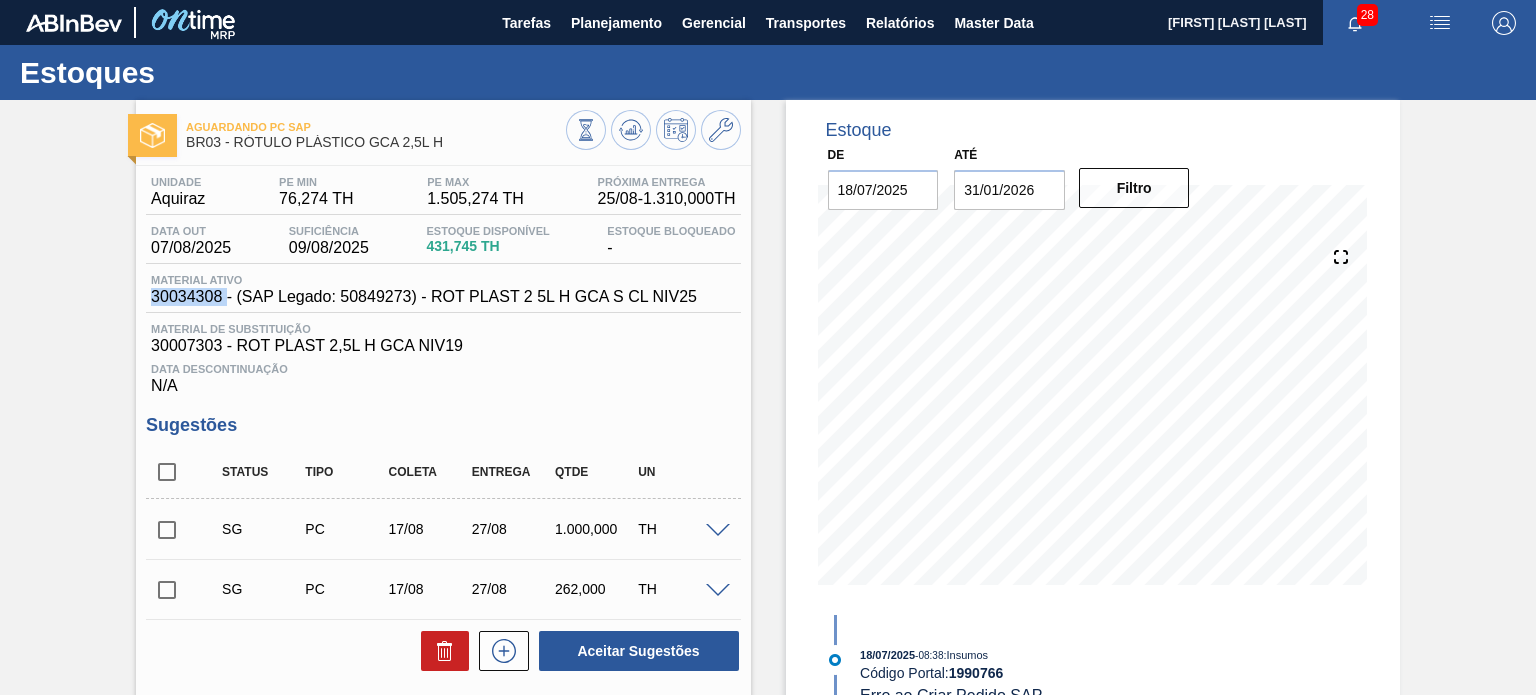 click on "30034308 - (SAP Legado: 50849273) - ROT PLAST 2 5L H GCA S CL NIV25" at bounding box center (424, 297) 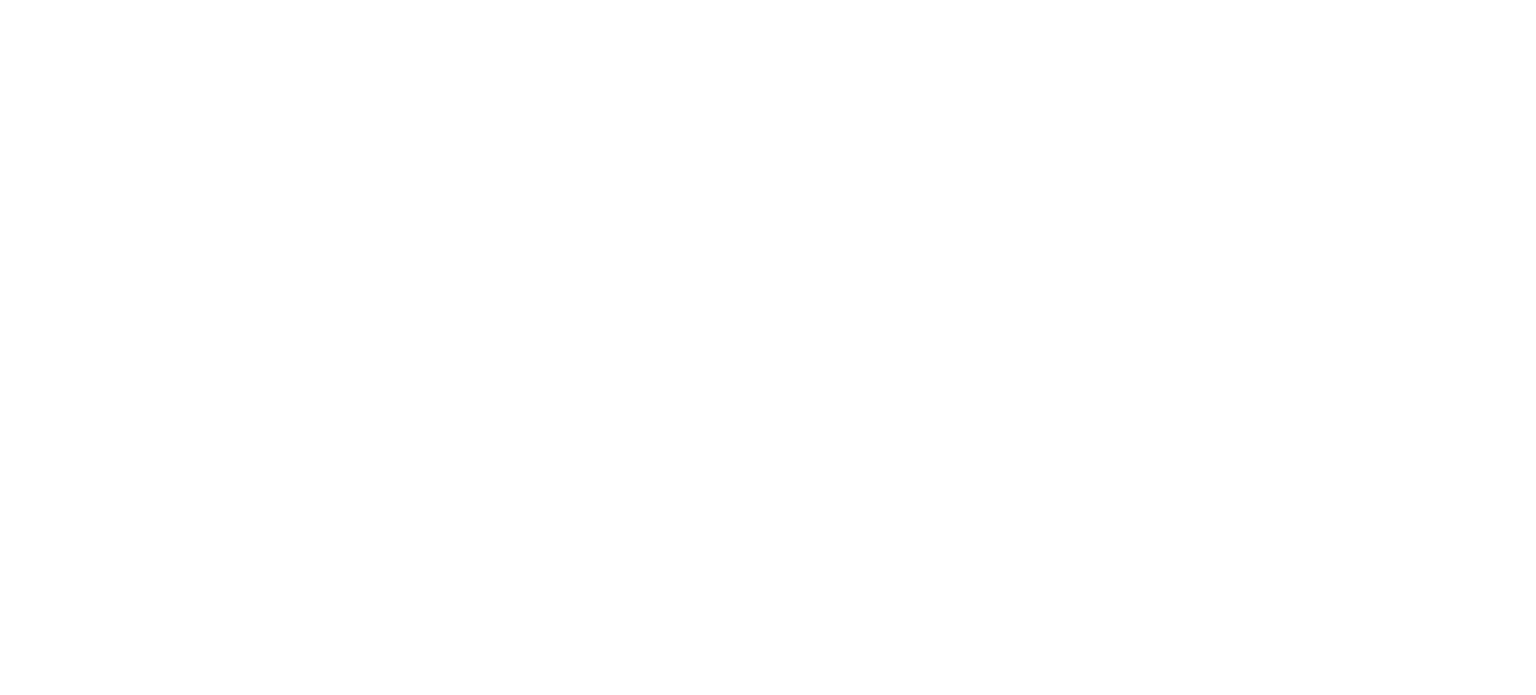 scroll, scrollTop: 0, scrollLeft: 0, axis: both 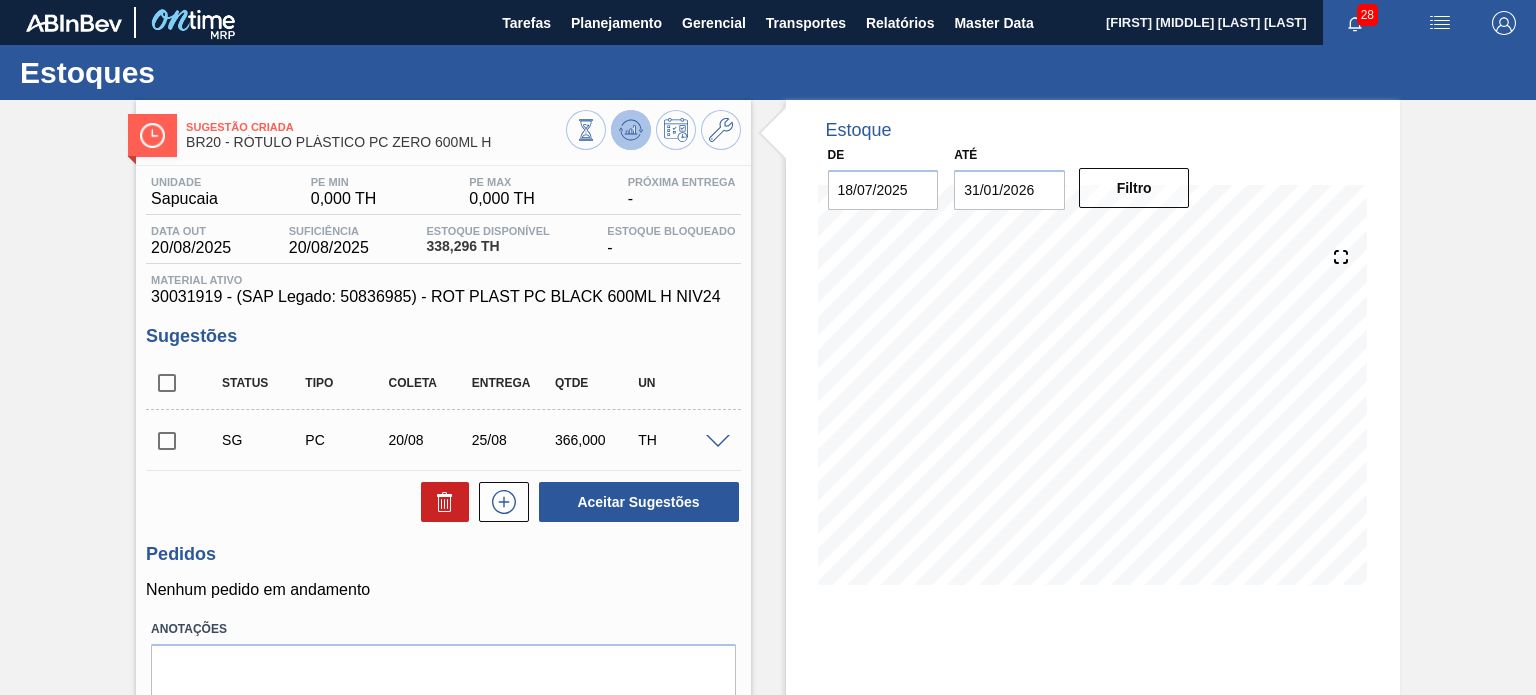 click 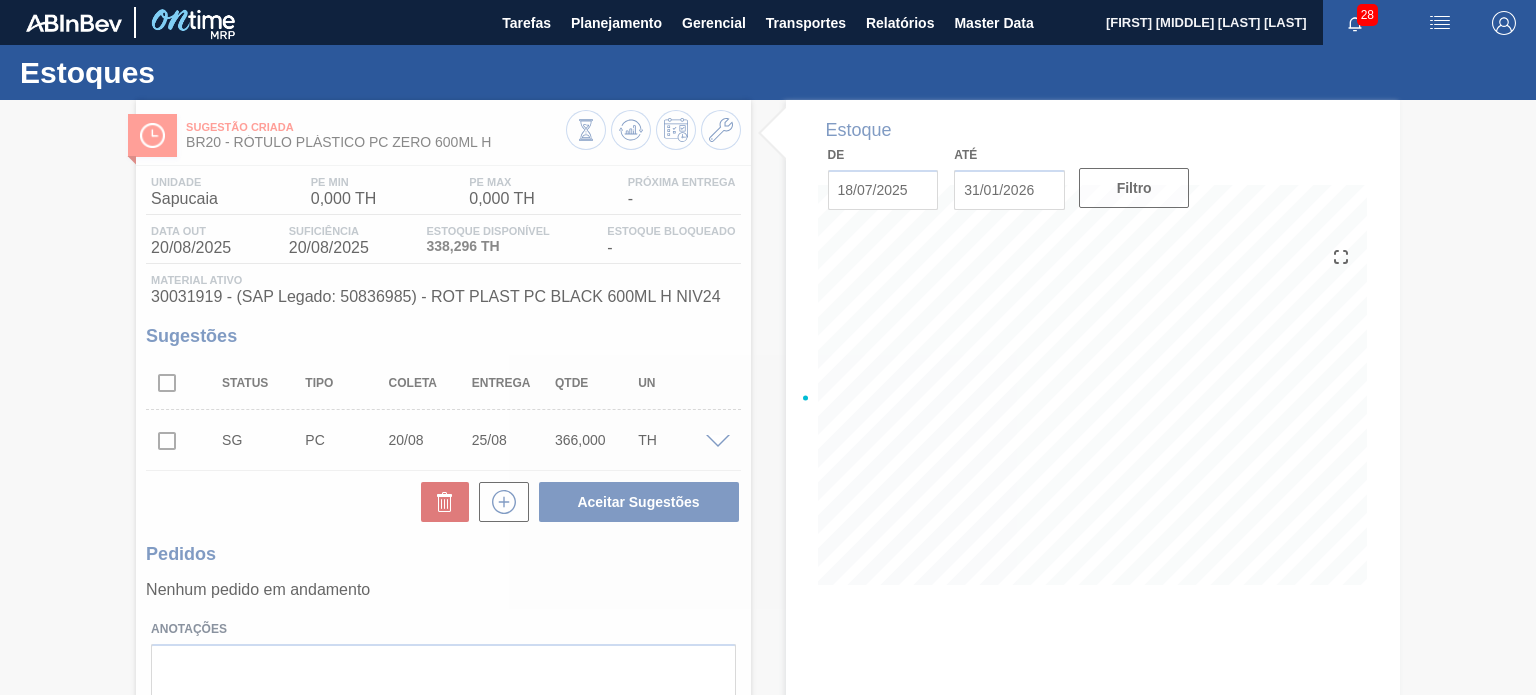 type 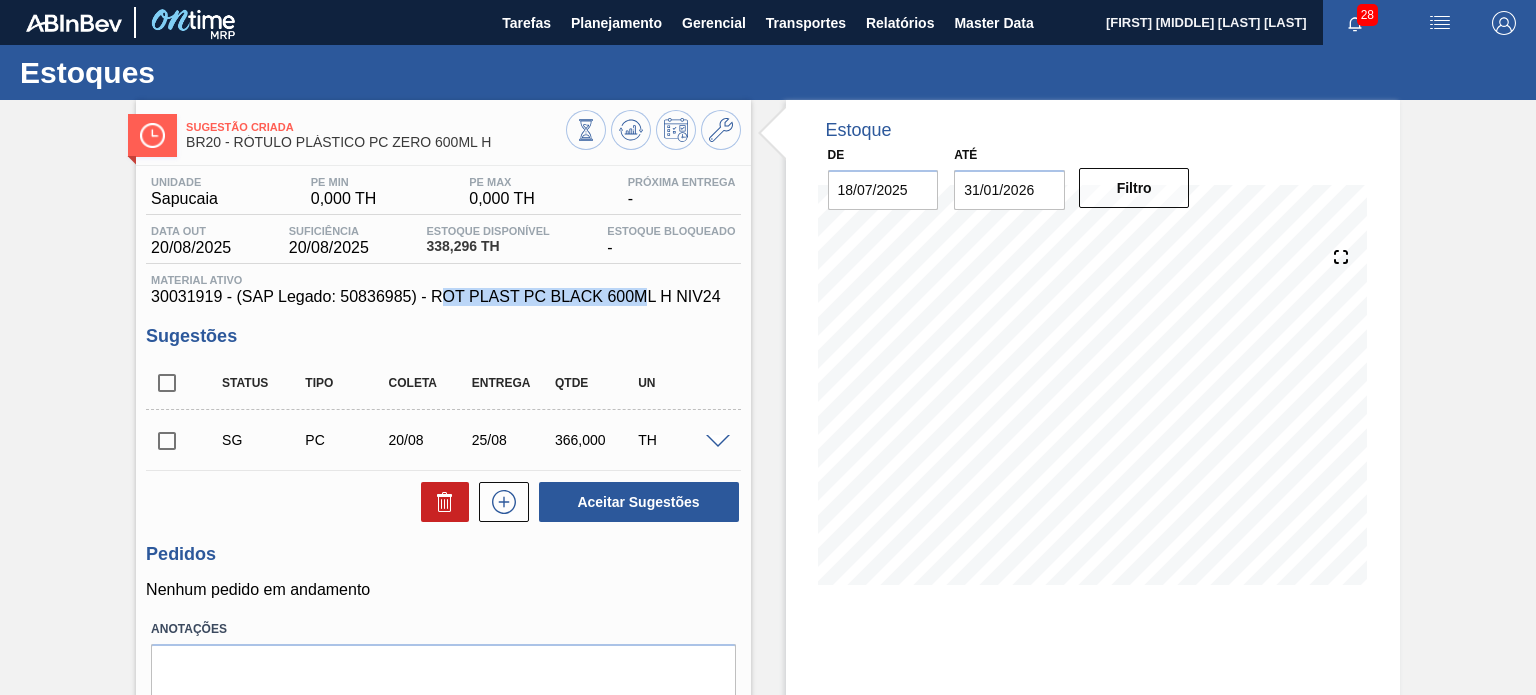 drag, startPoint x: 448, startPoint y: 294, endPoint x: 644, endPoint y: 298, distance: 196.04082 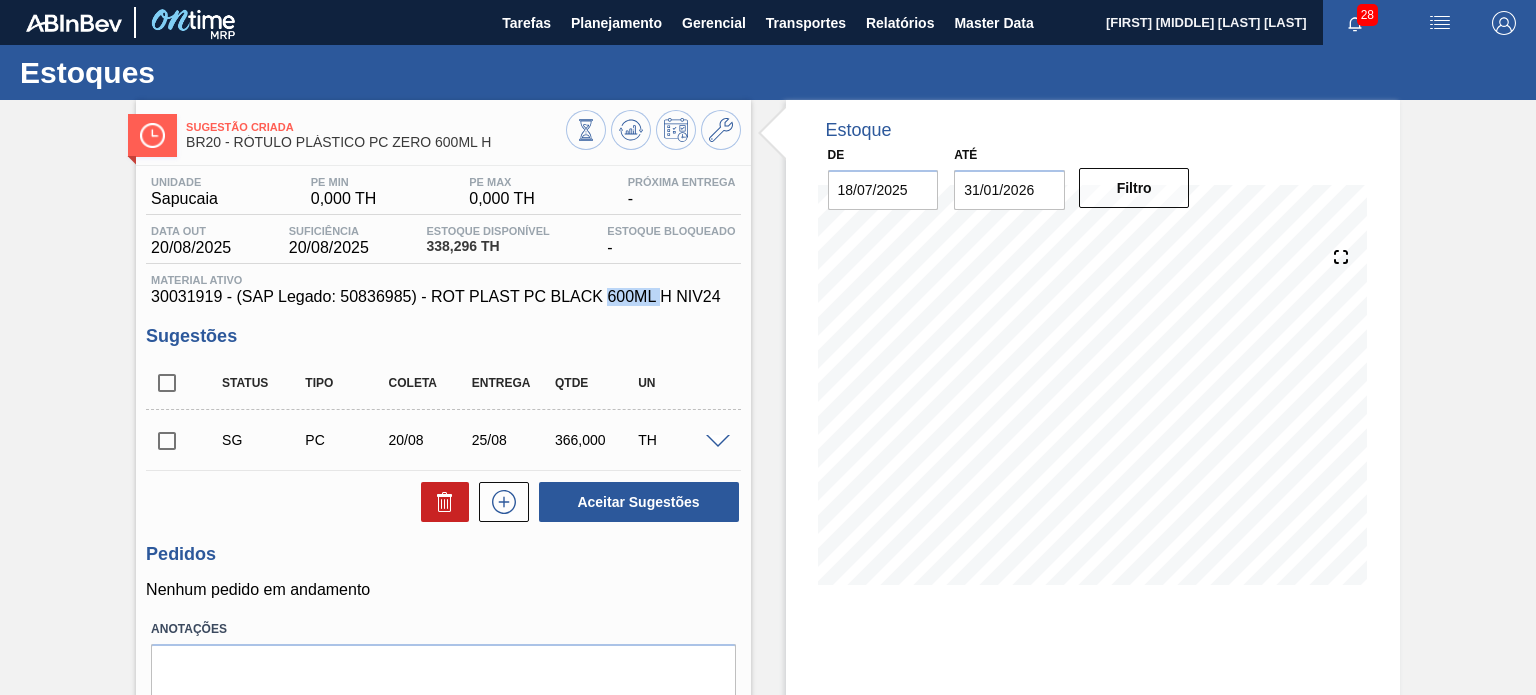 click on "30031919 - (SAP Legado: 50836985) - ROT PLAST PC BLACK 600ML H NIV24" at bounding box center [443, 297] 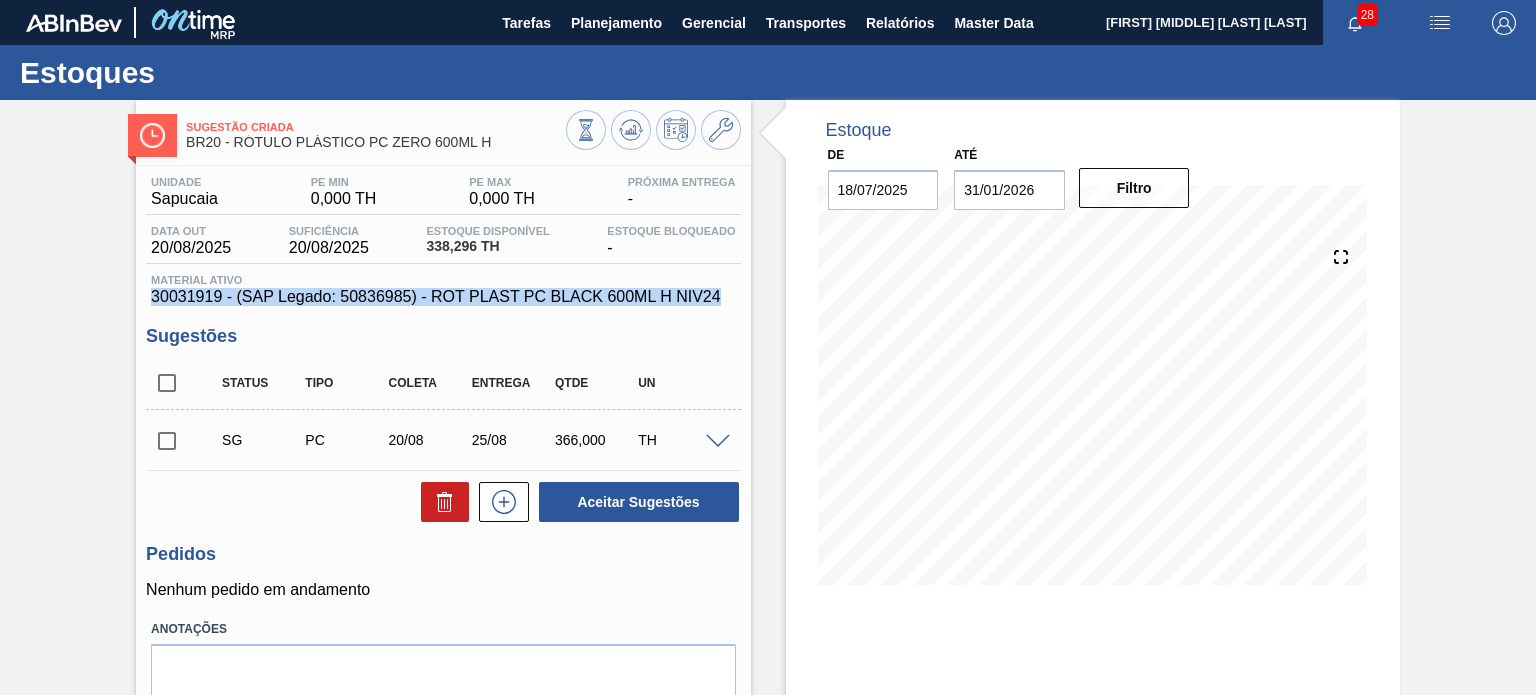 click on "30031919 - (SAP Legado: 50836985) - ROT PLAST PC BLACK 600ML H NIV24" at bounding box center [443, 297] 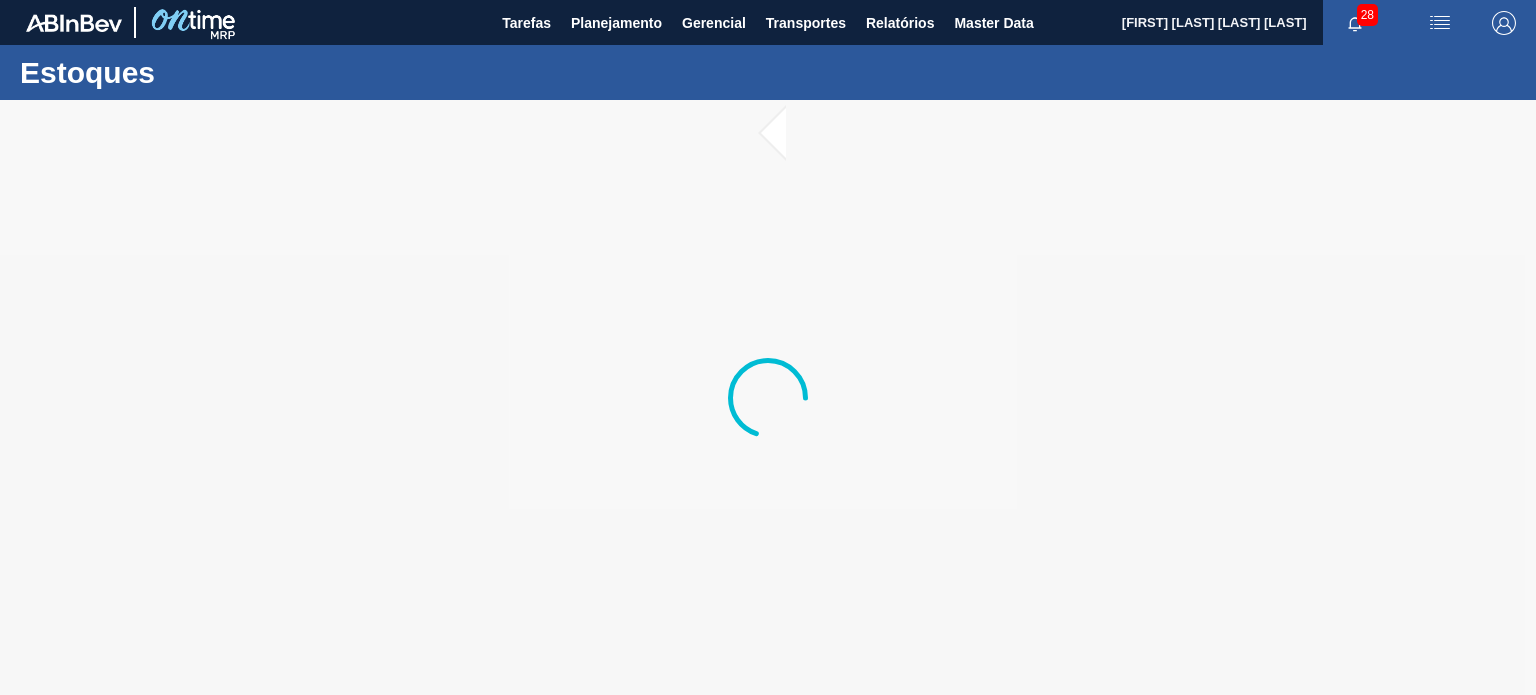 scroll, scrollTop: 0, scrollLeft: 0, axis: both 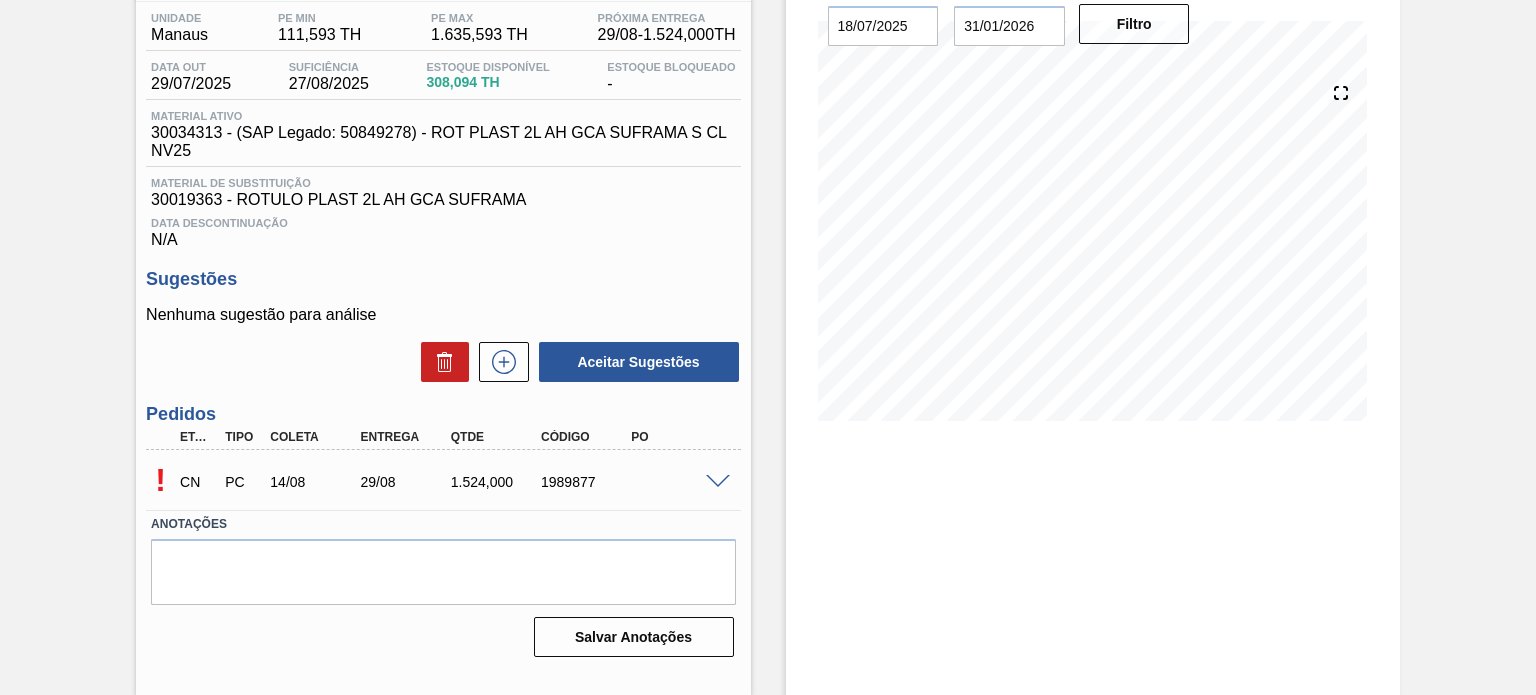 click at bounding box center [718, 482] 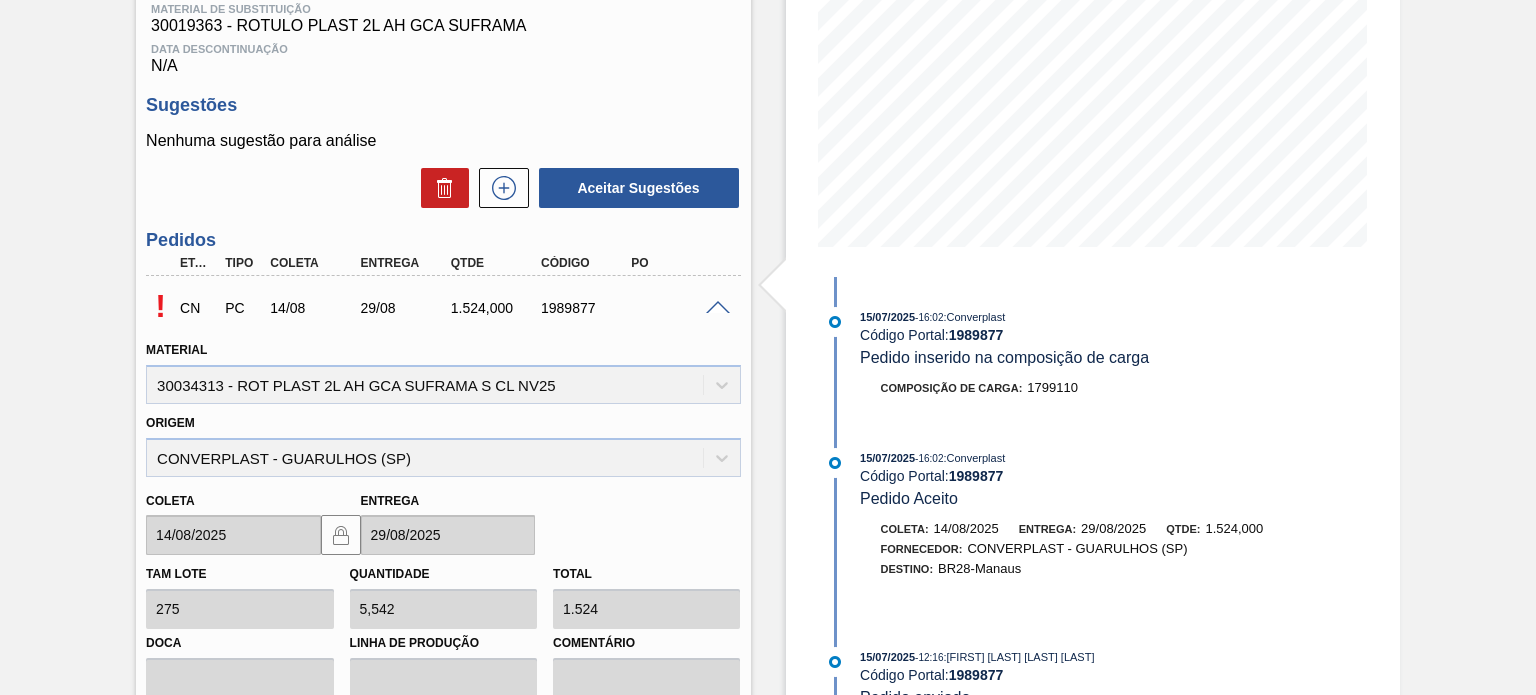 scroll, scrollTop: 464, scrollLeft: 0, axis: vertical 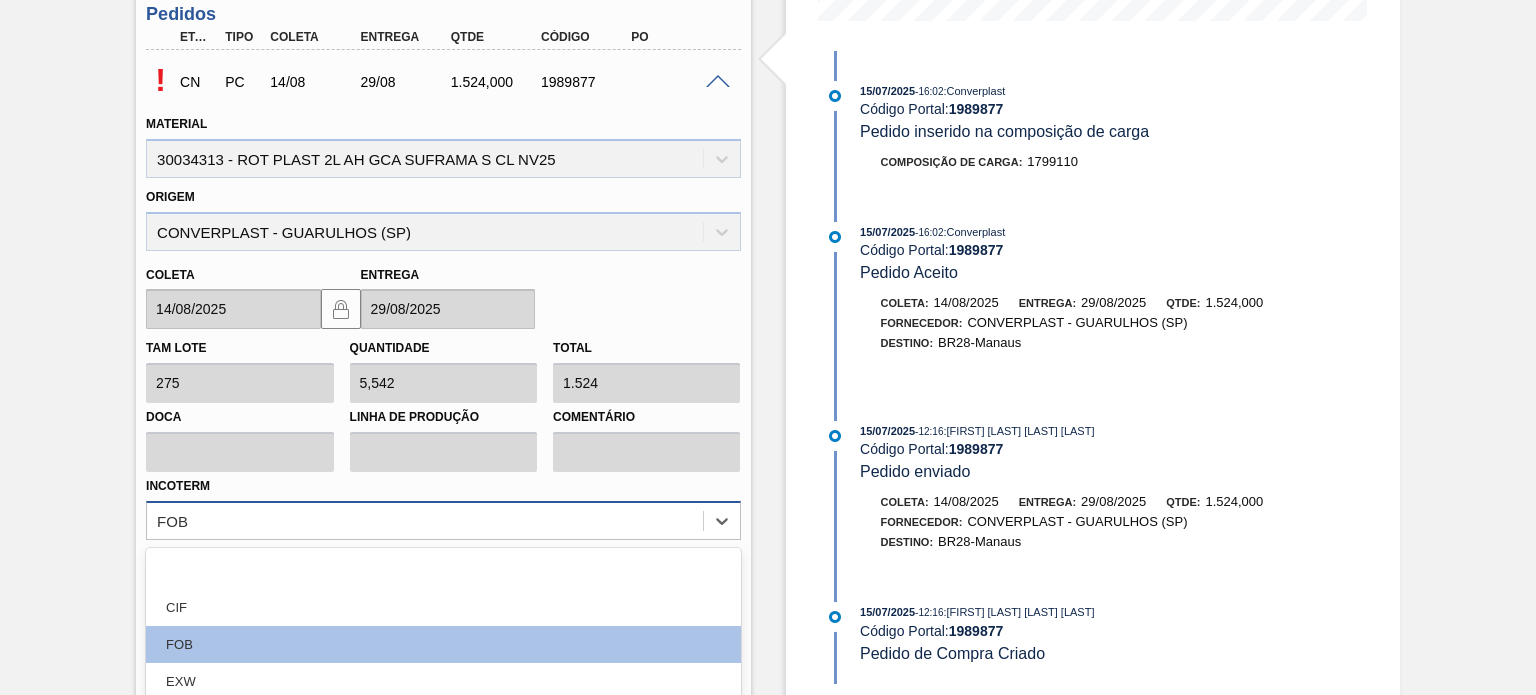 click on "option EXW focused, 4 of 12. 12 results available. Use Up and Down to choose options, press Enter to select the currently focused option, press Escape to exit the menu, press Tab to select the option and exit the menu. FOB CIF FOB EXW FCA FAS CPT CIP CFR DAP DPU DDP" at bounding box center [443, 520] 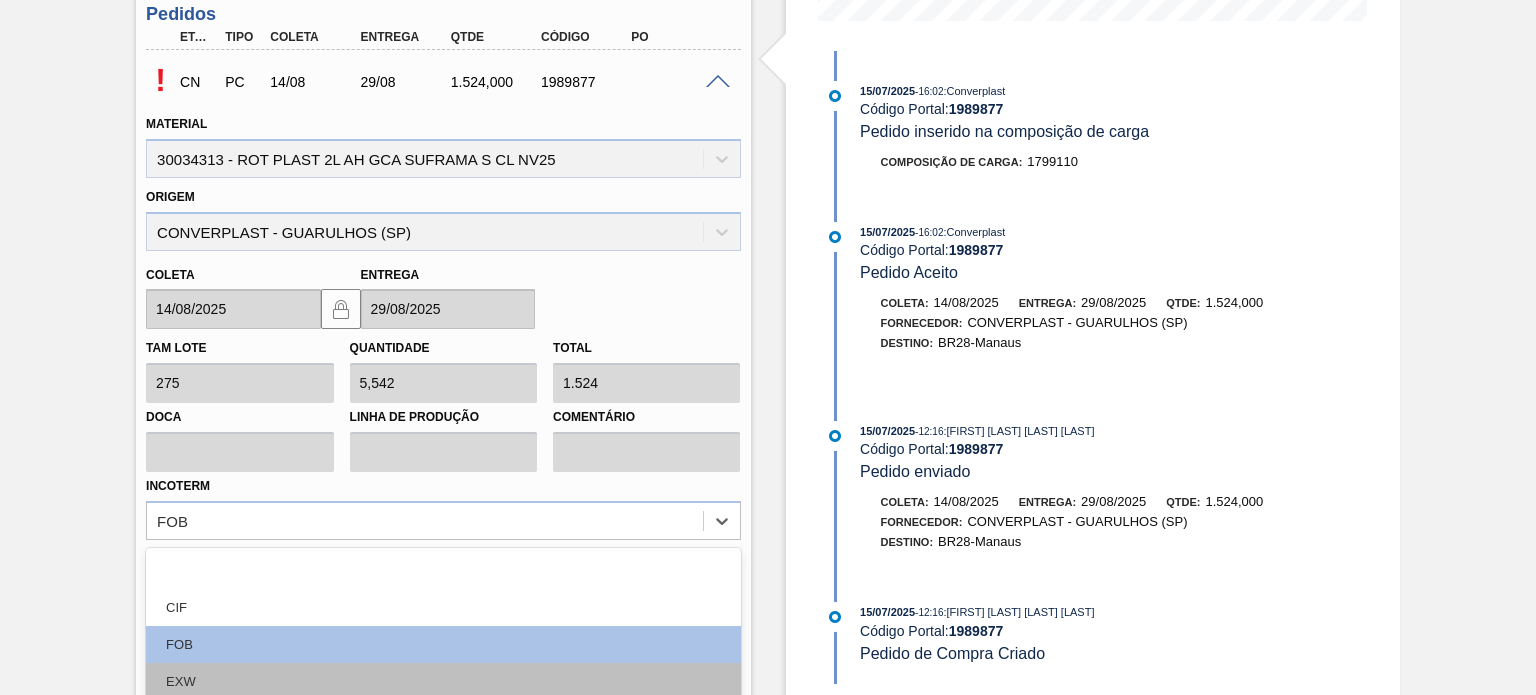 scroll, scrollTop: 716, scrollLeft: 0, axis: vertical 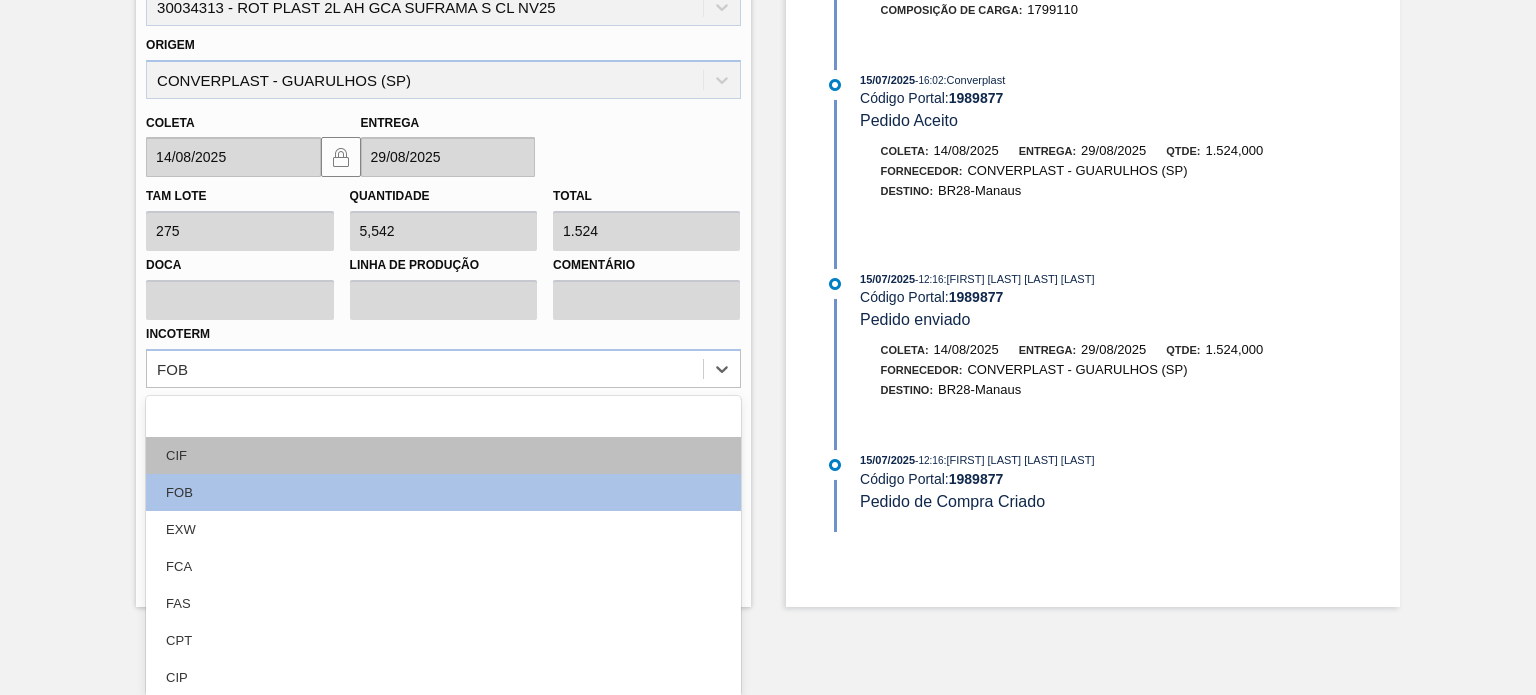 click on "CIF" at bounding box center [443, 455] 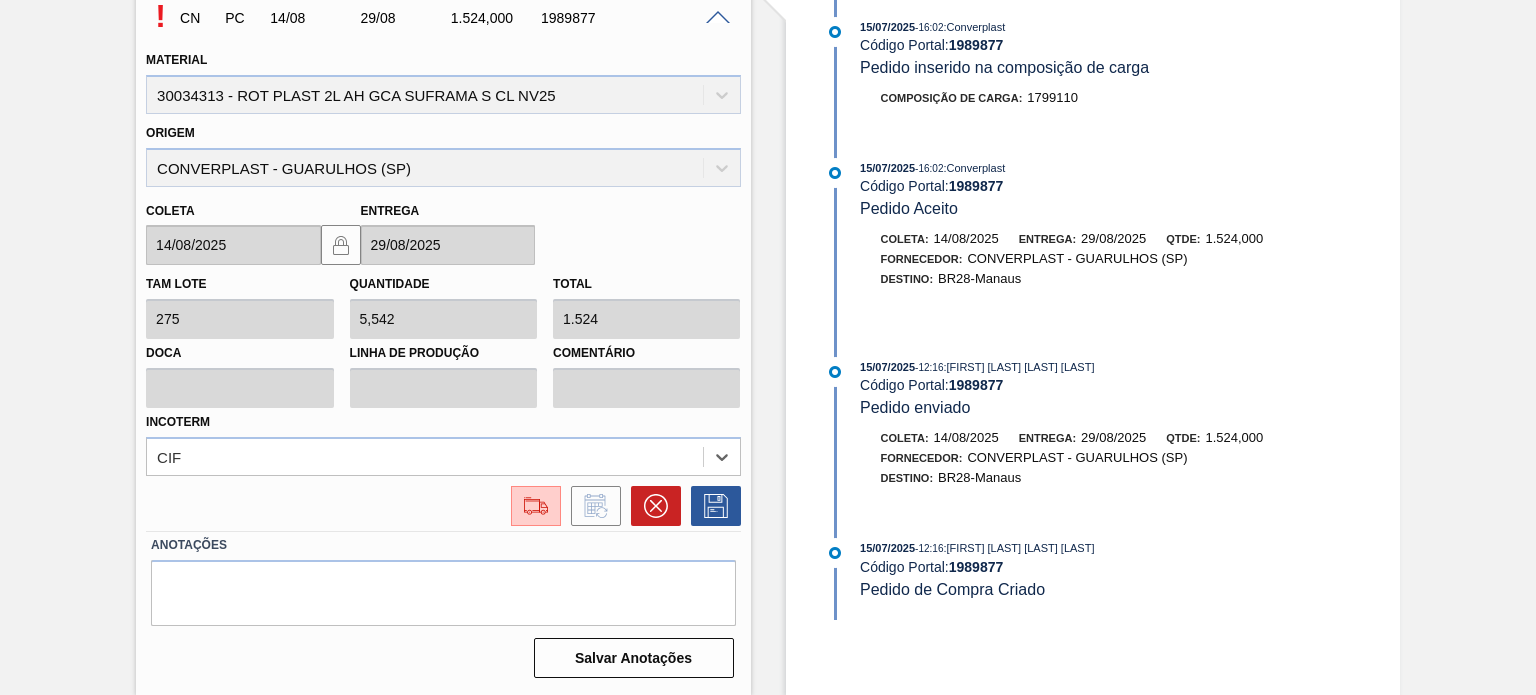 scroll, scrollTop: 627, scrollLeft: 0, axis: vertical 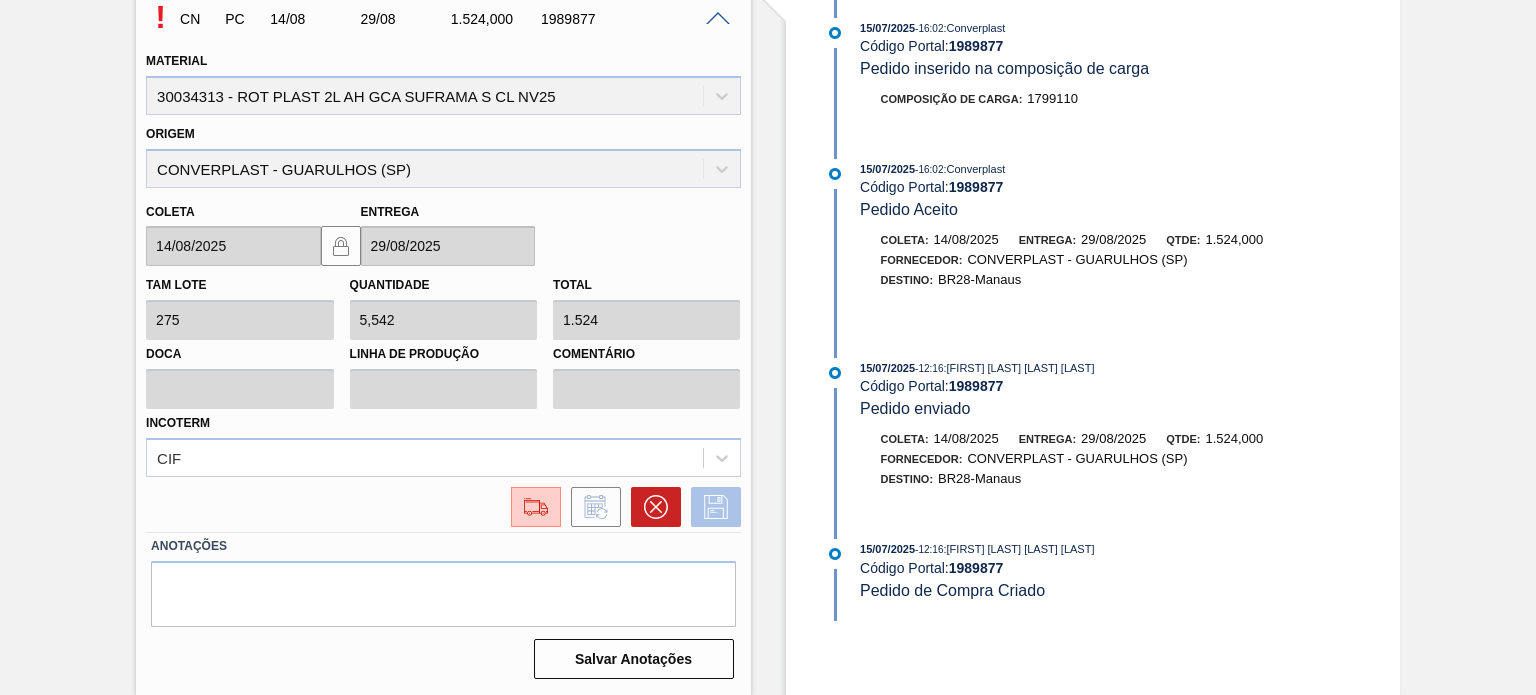 click 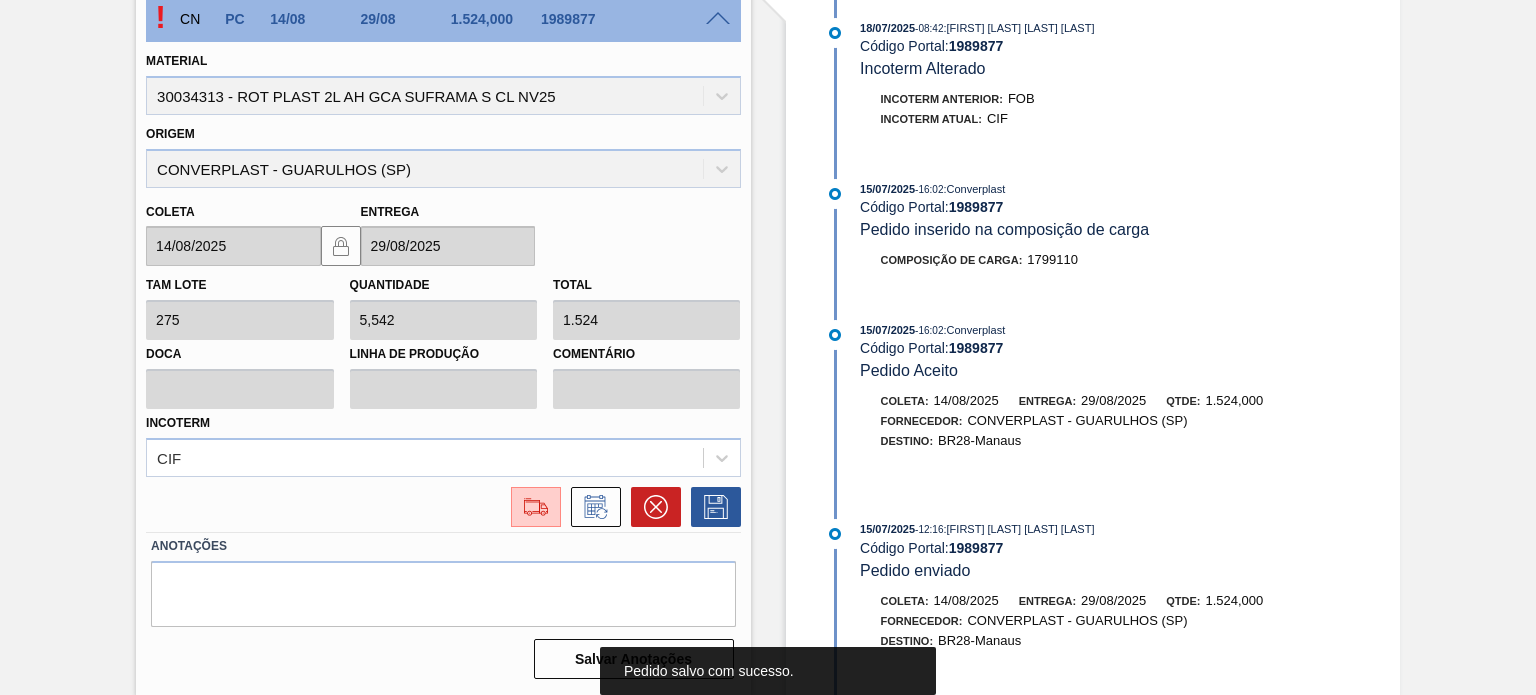 scroll, scrollTop: 164, scrollLeft: 0, axis: vertical 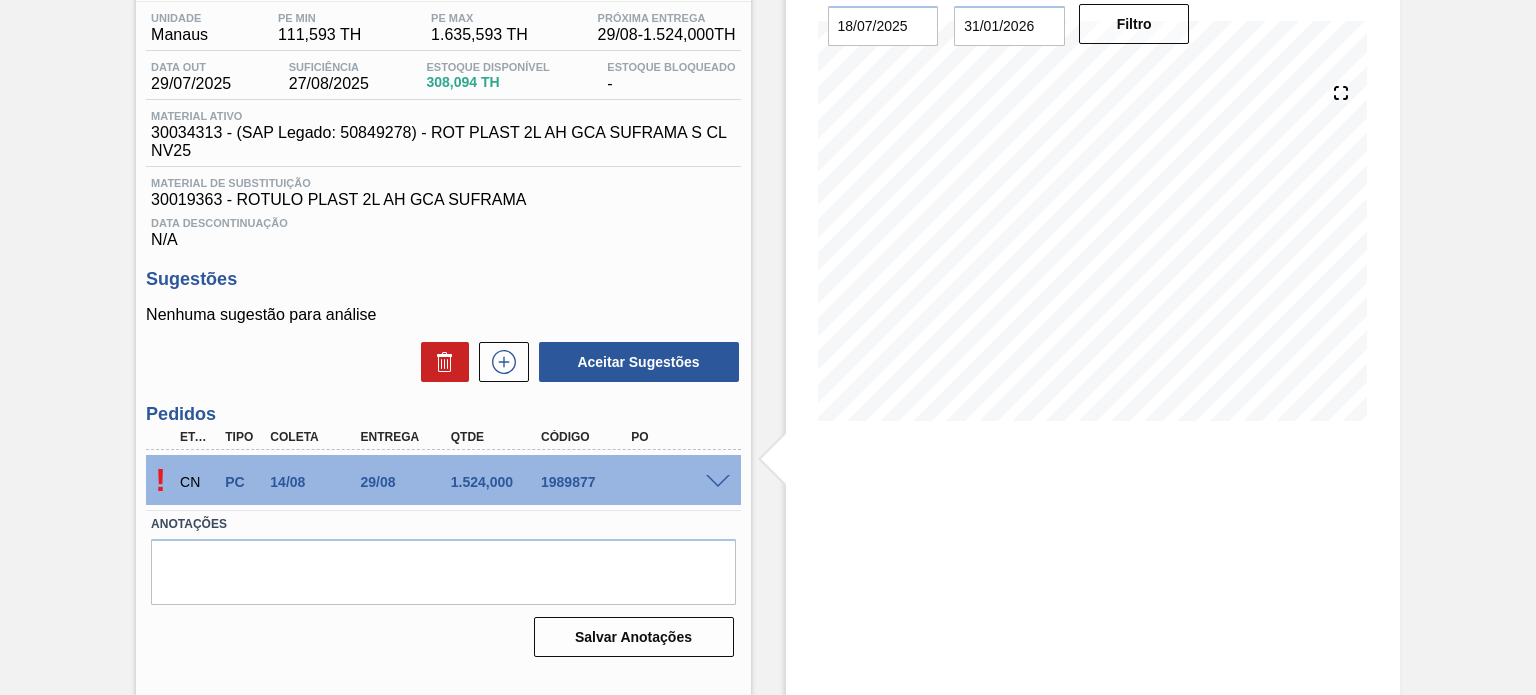 click at bounding box center (721, 480) 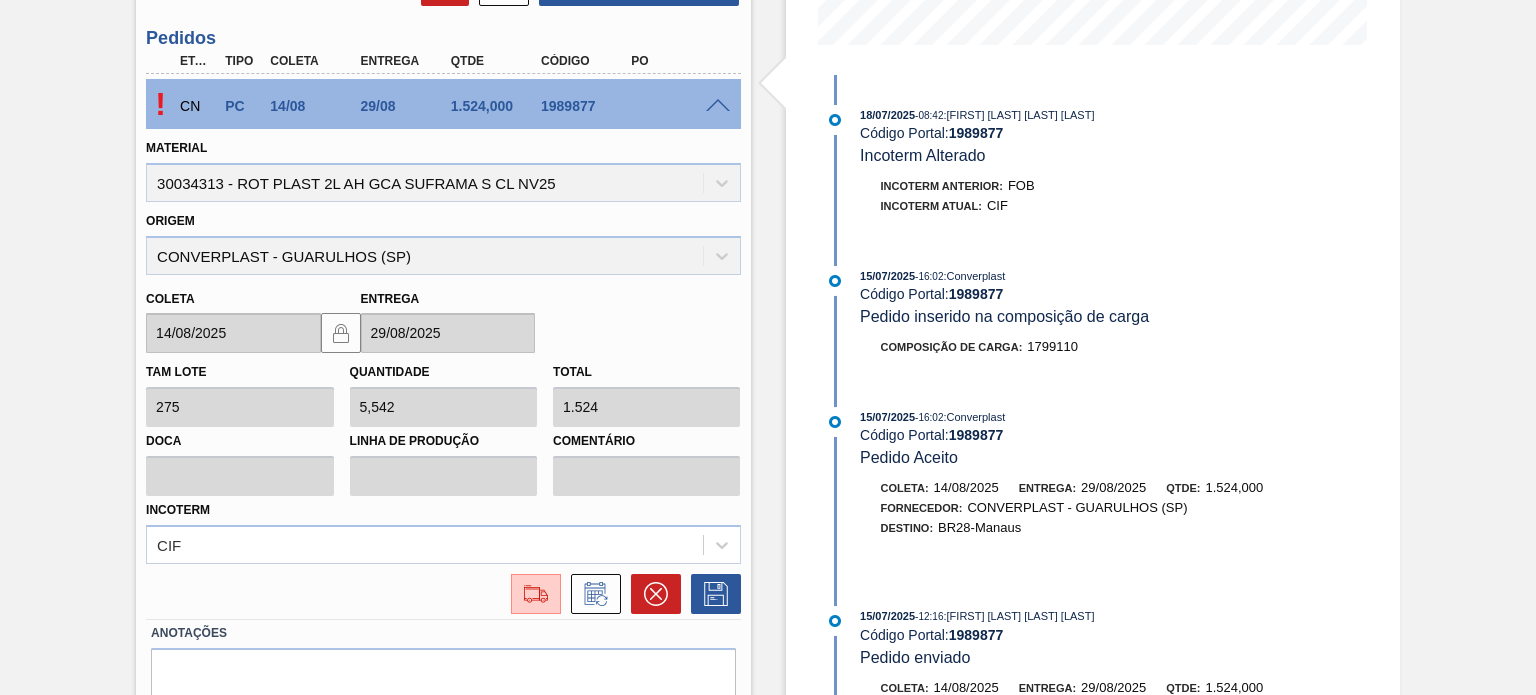 scroll, scrollTop: 564, scrollLeft: 0, axis: vertical 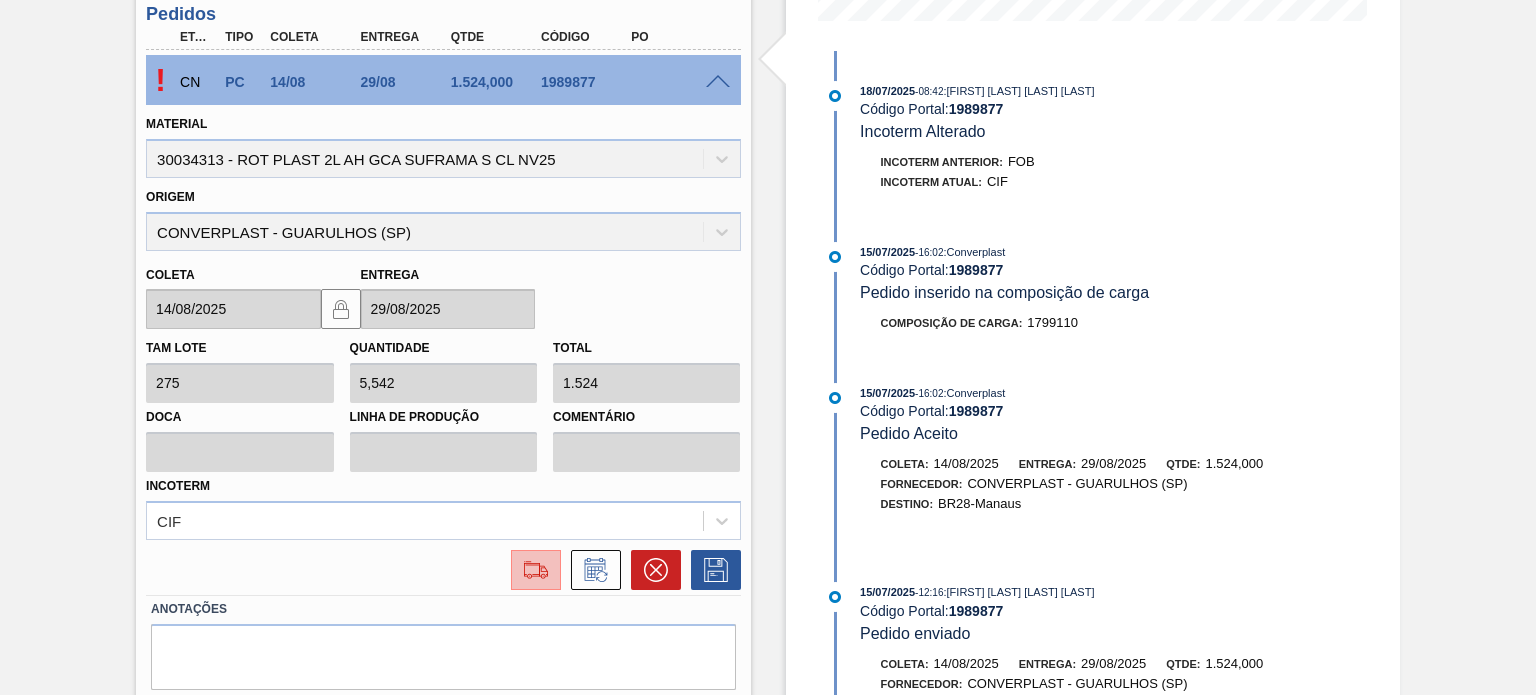 click at bounding box center [536, 570] 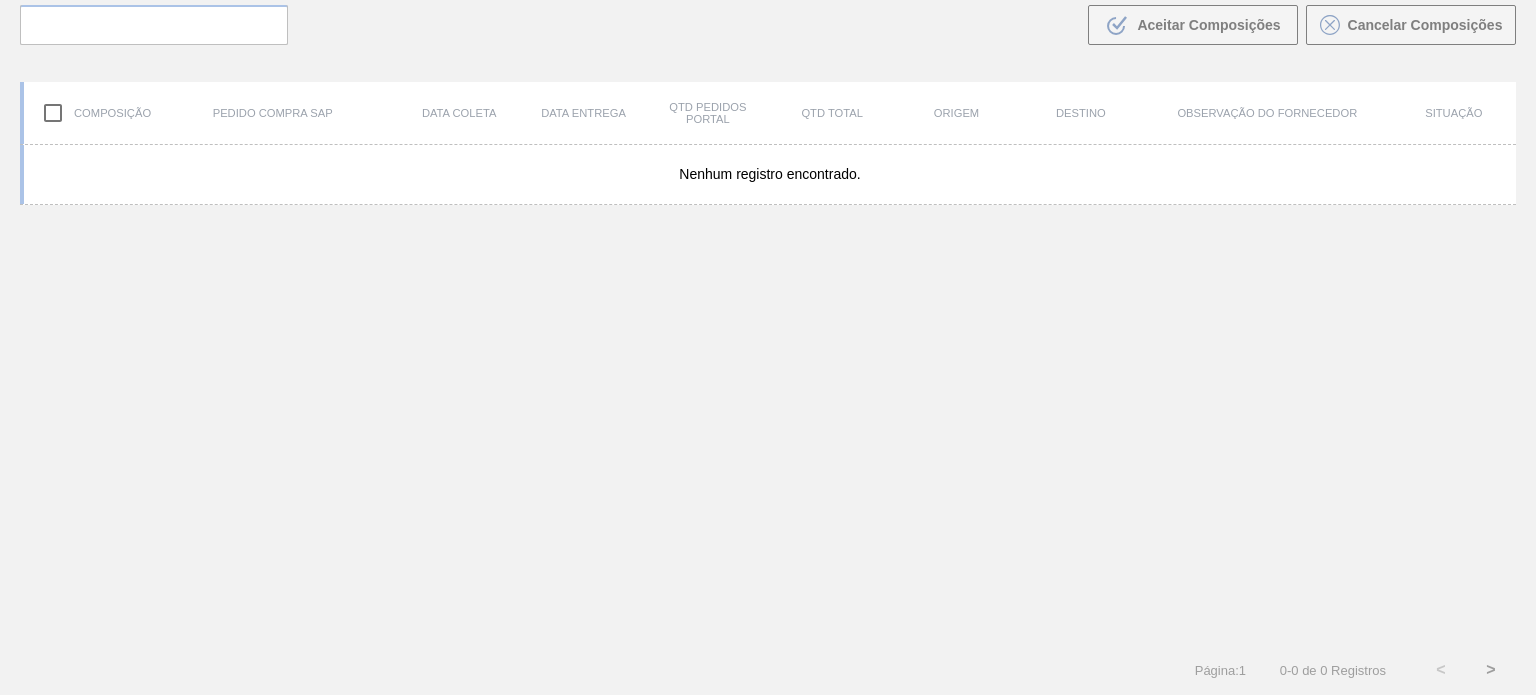 scroll, scrollTop: 144, scrollLeft: 0, axis: vertical 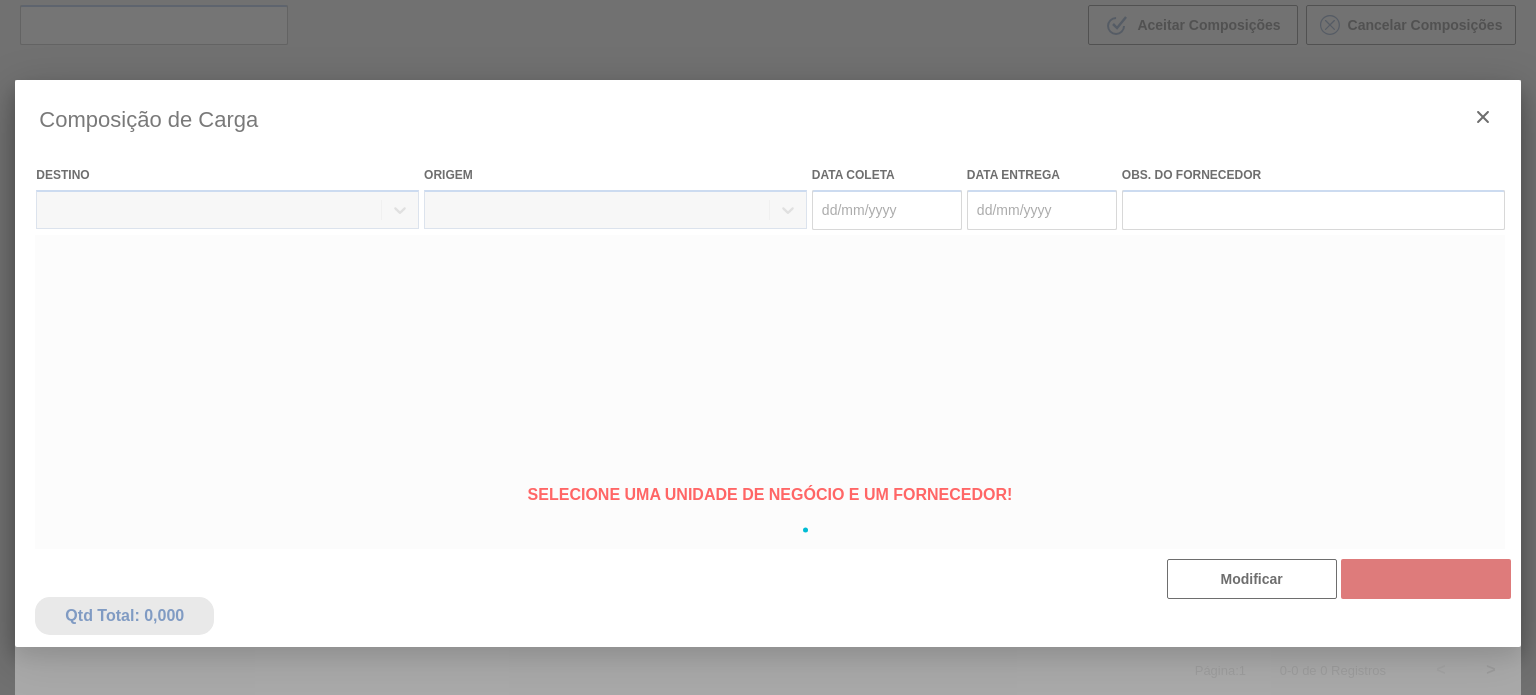 type on "14/08/2025" 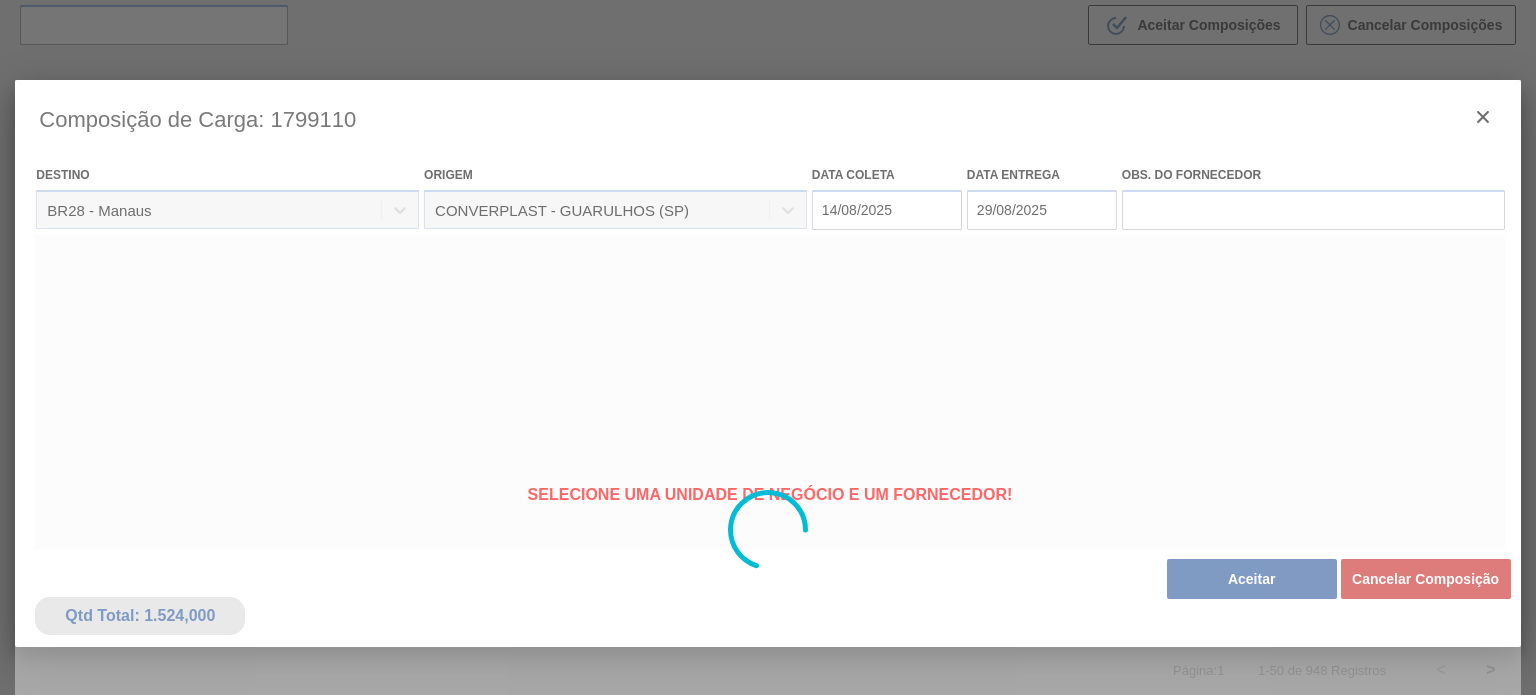 click at bounding box center (767, 530) 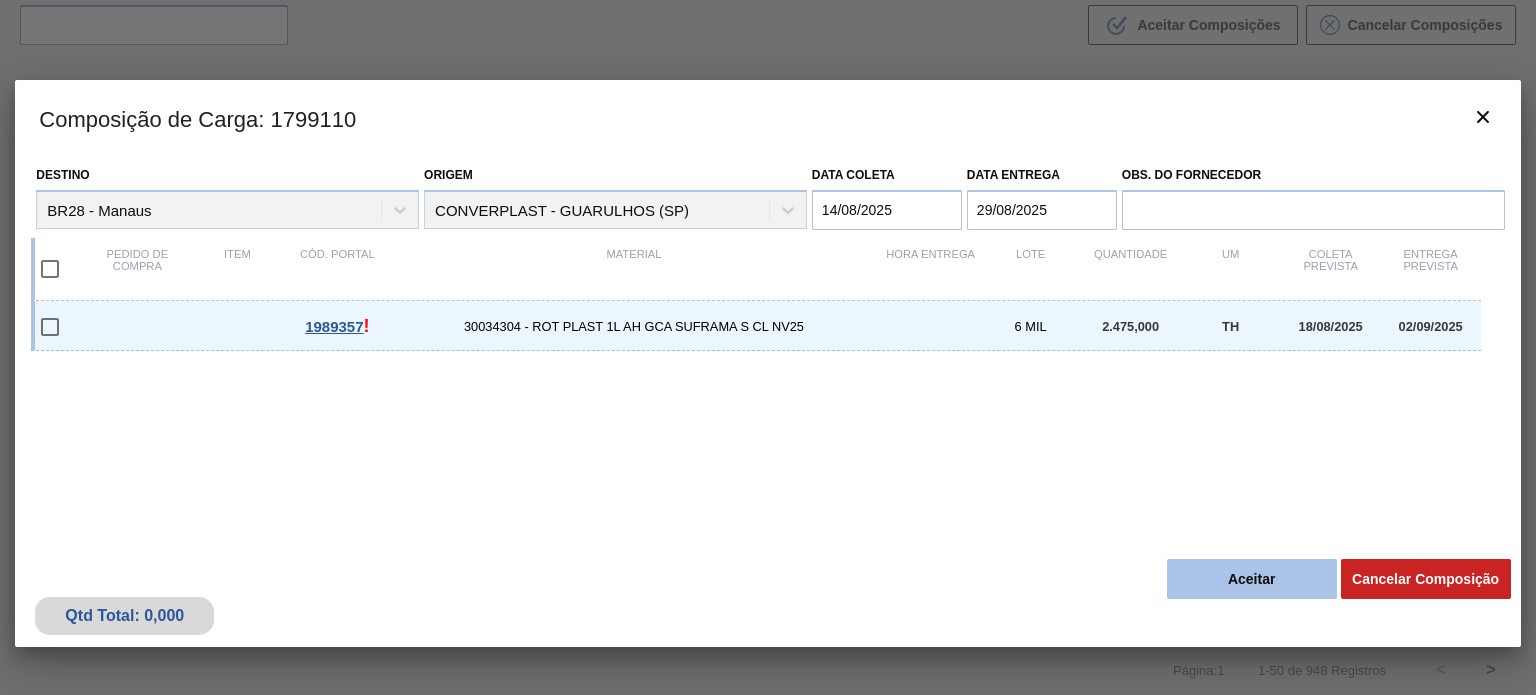 click on "Aceitar" at bounding box center [1252, 579] 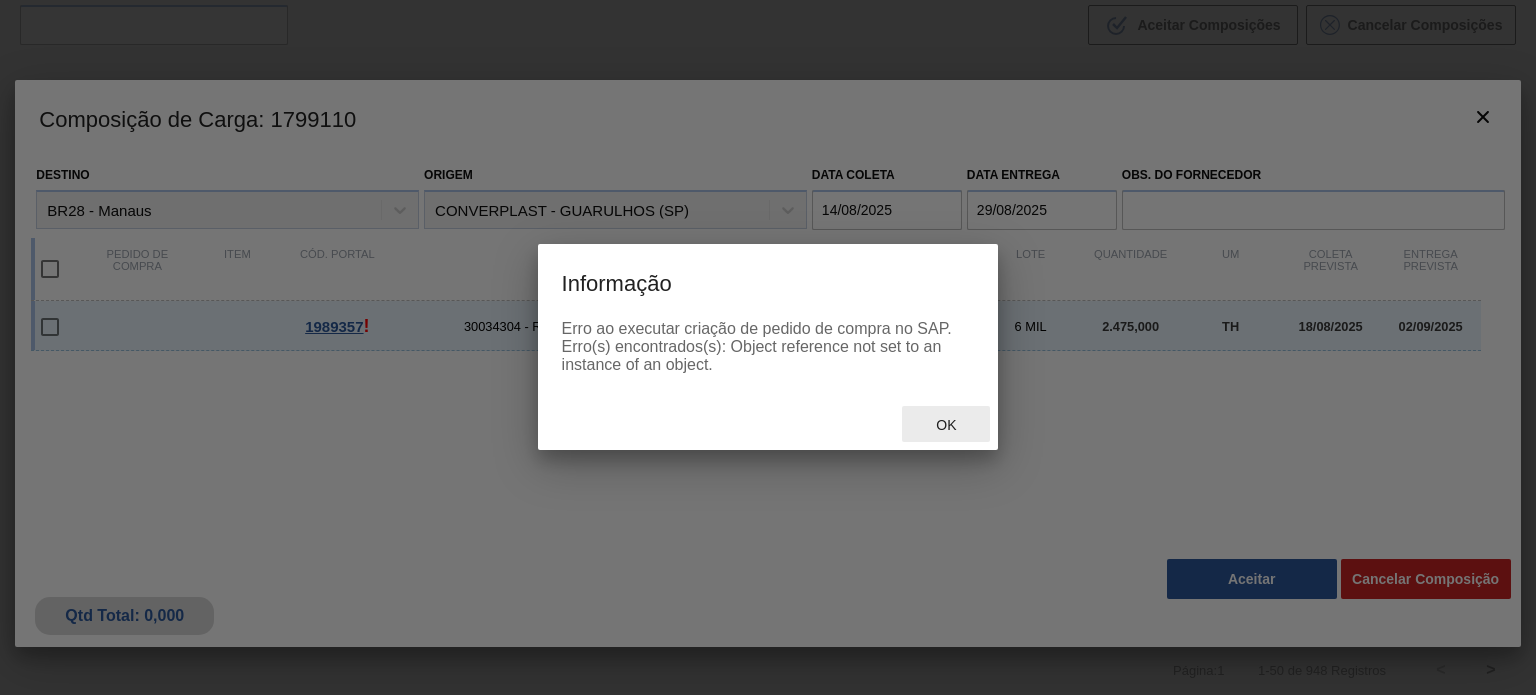 click on "Ok" at bounding box center [946, 425] 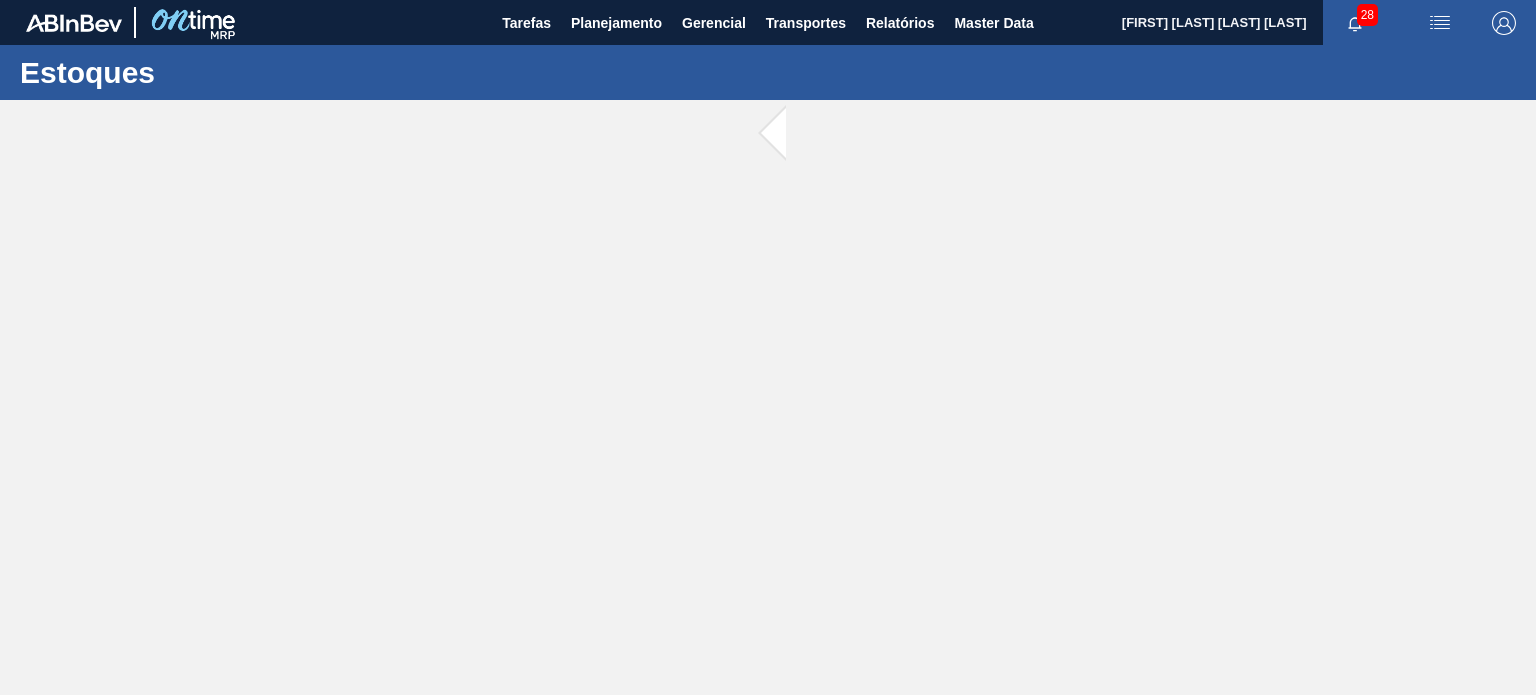 scroll, scrollTop: 0, scrollLeft: 0, axis: both 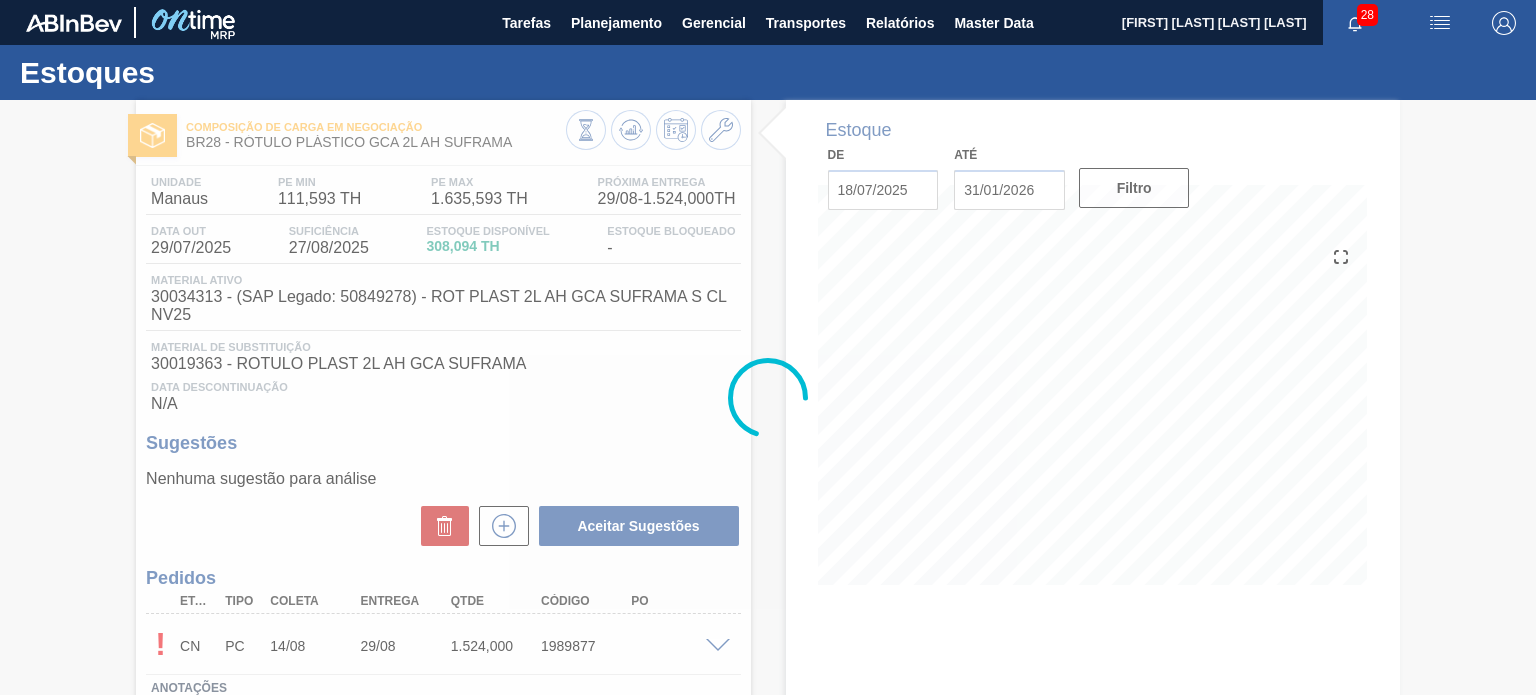 click at bounding box center (768, 397) 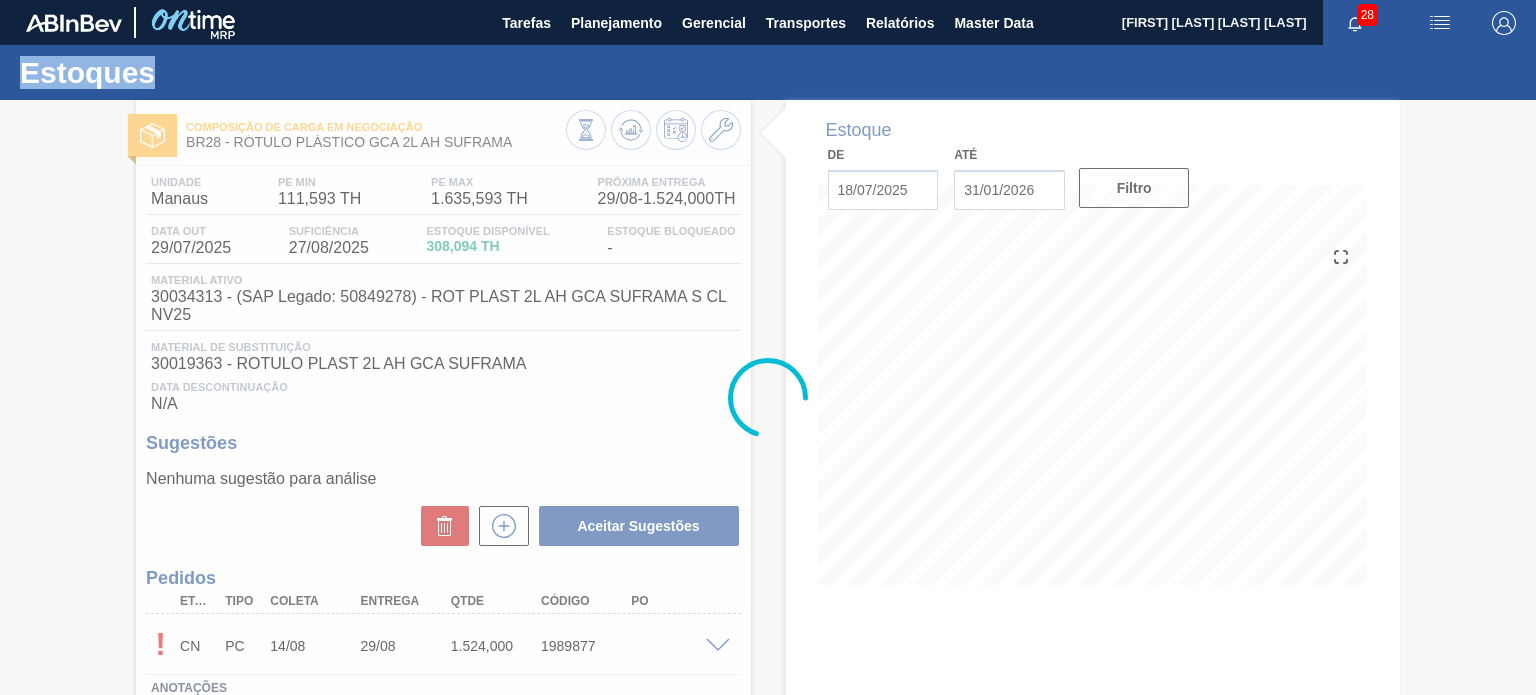 click at bounding box center (768, 397) 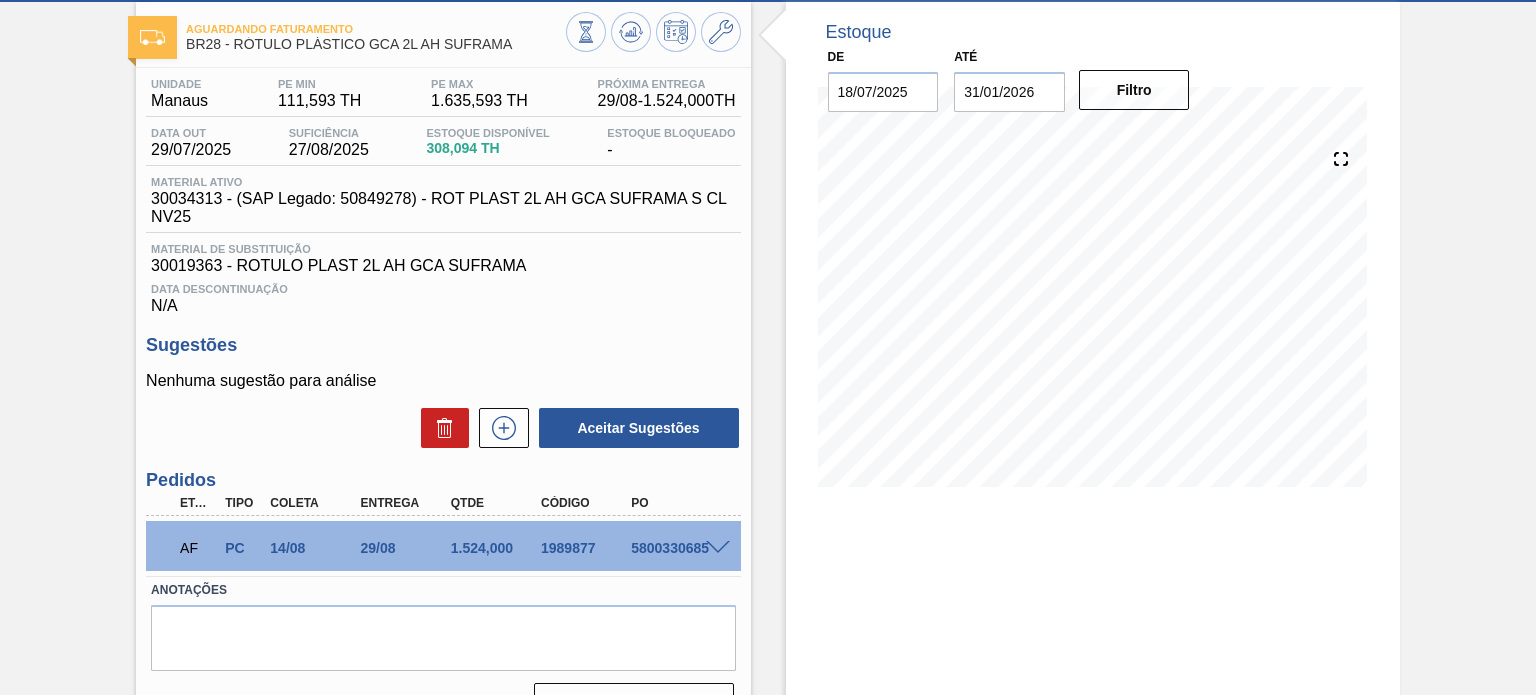 scroll, scrollTop: 64, scrollLeft: 0, axis: vertical 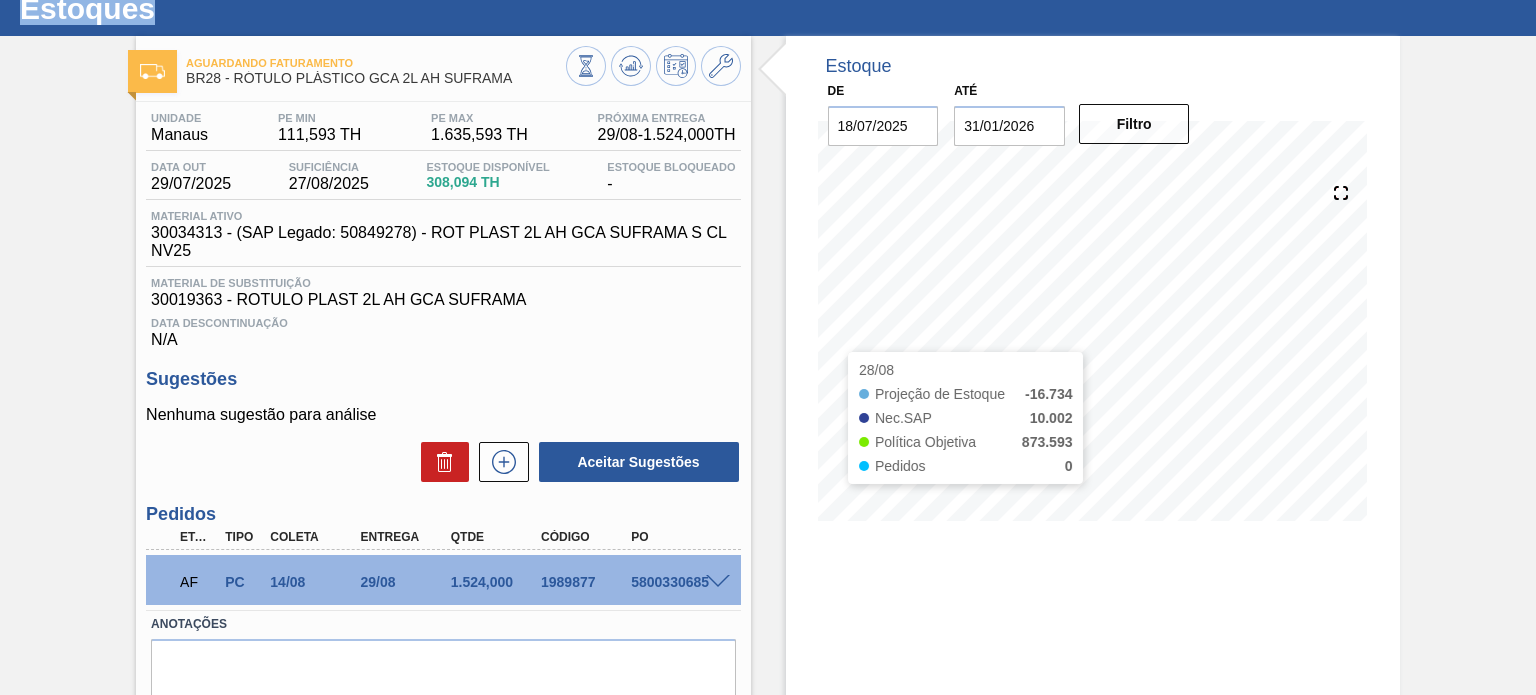type 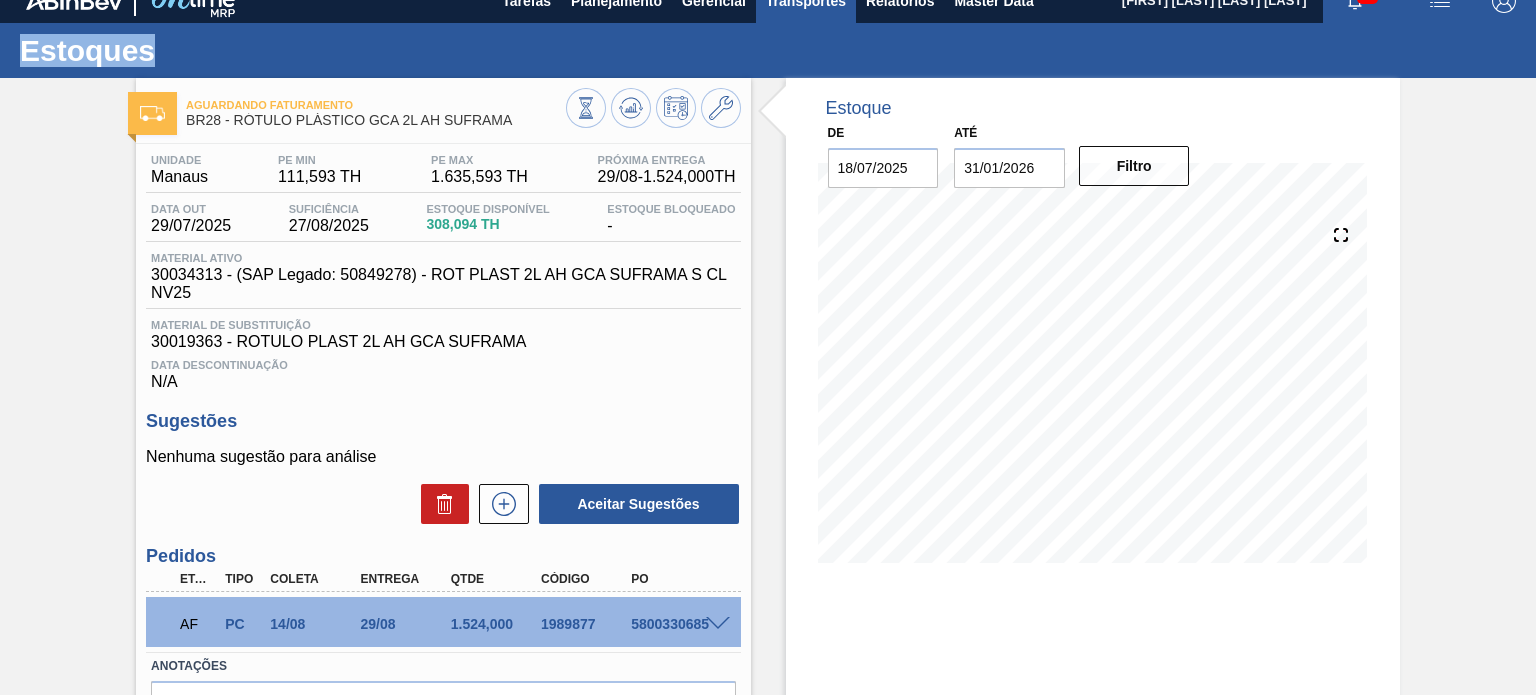 scroll, scrollTop: 0, scrollLeft: 0, axis: both 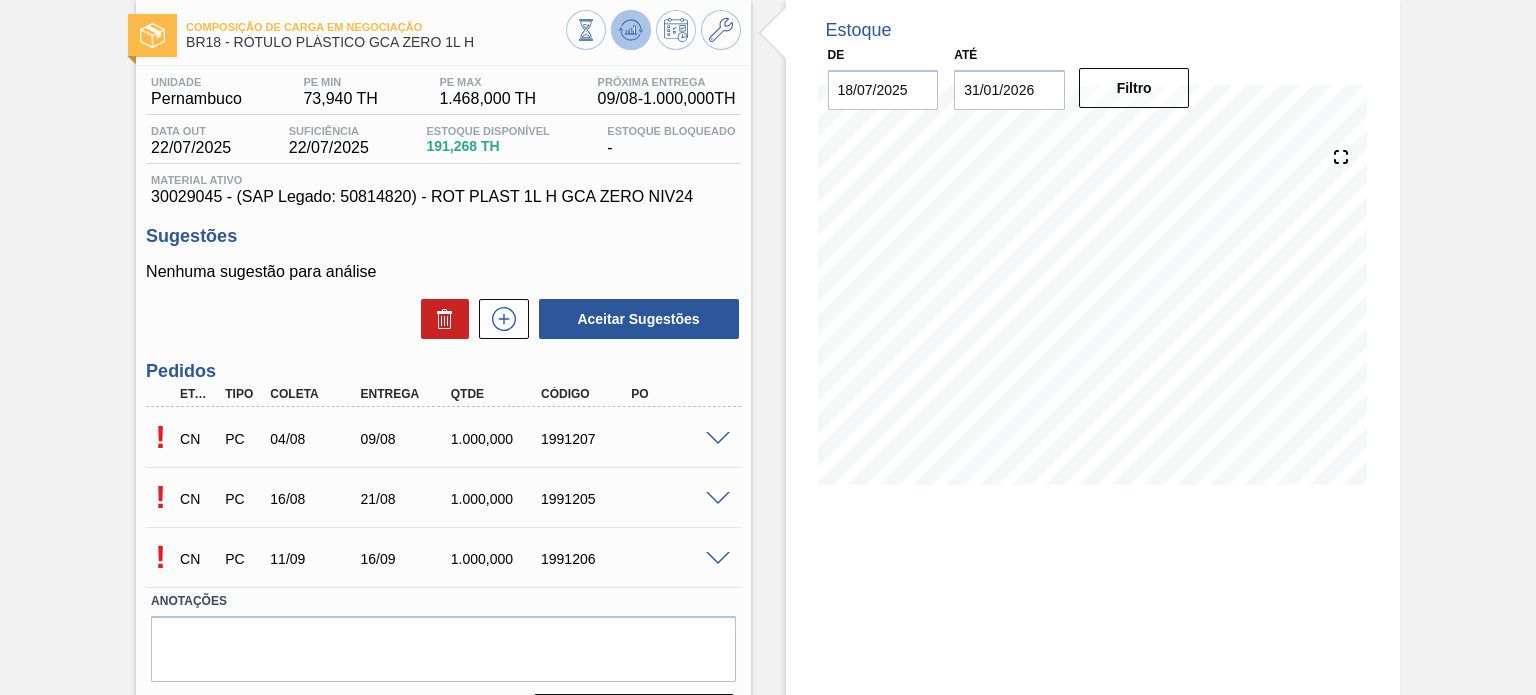 click 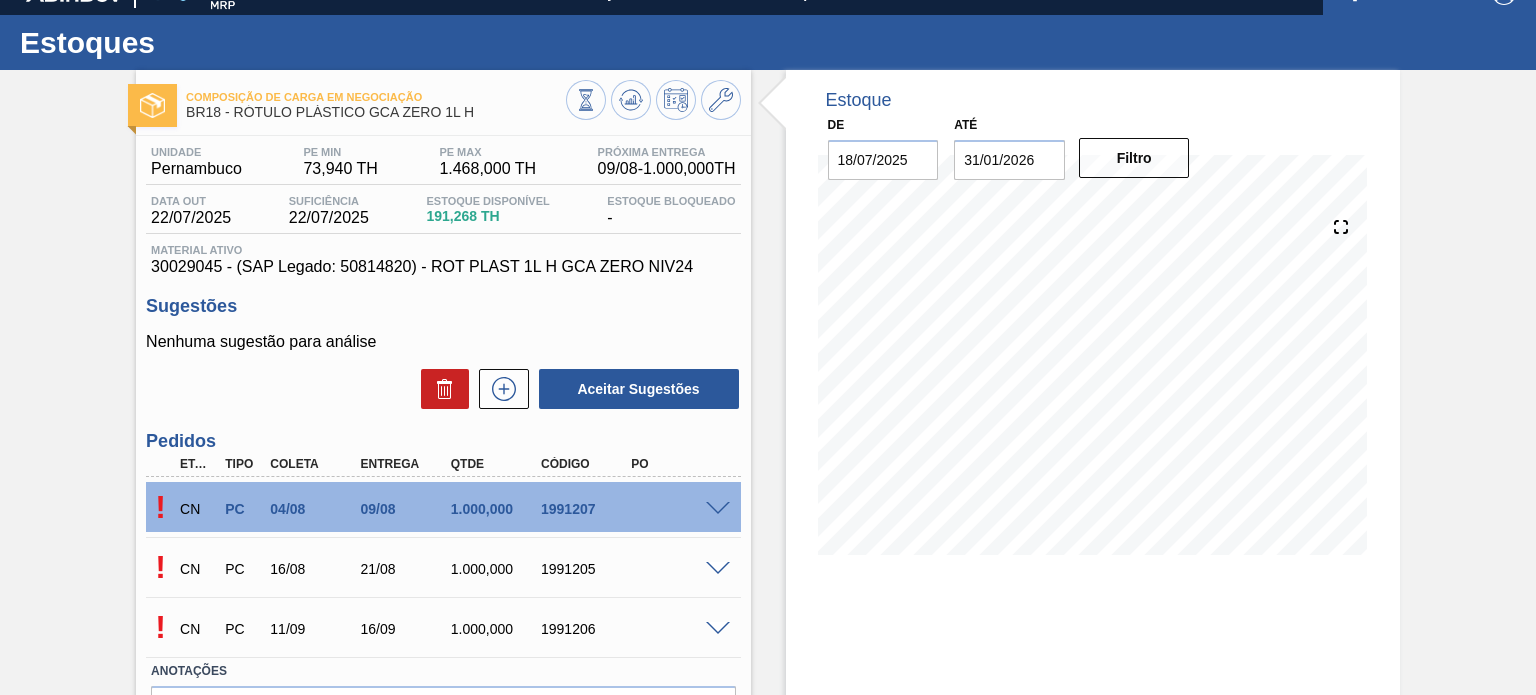 scroll, scrollTop: 0, scrollLeft: 0, axis: both 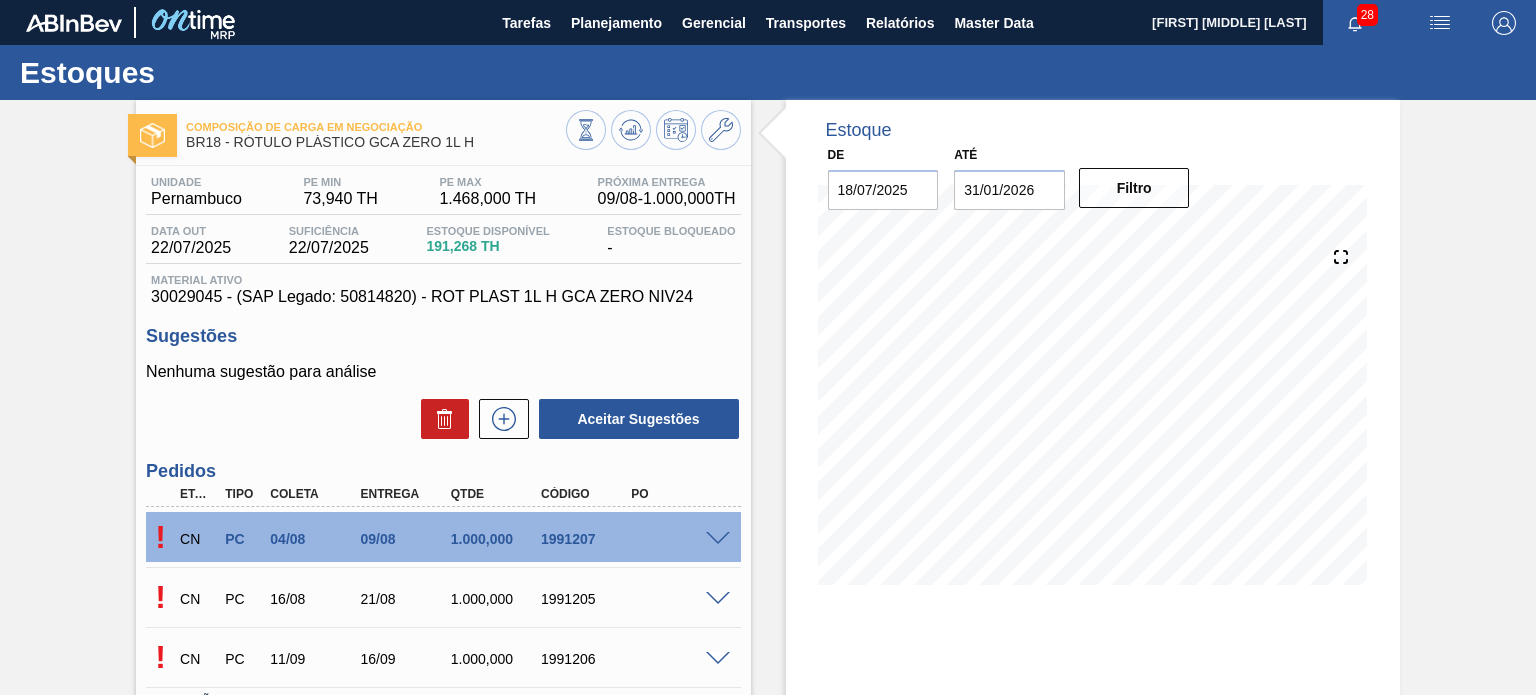 type 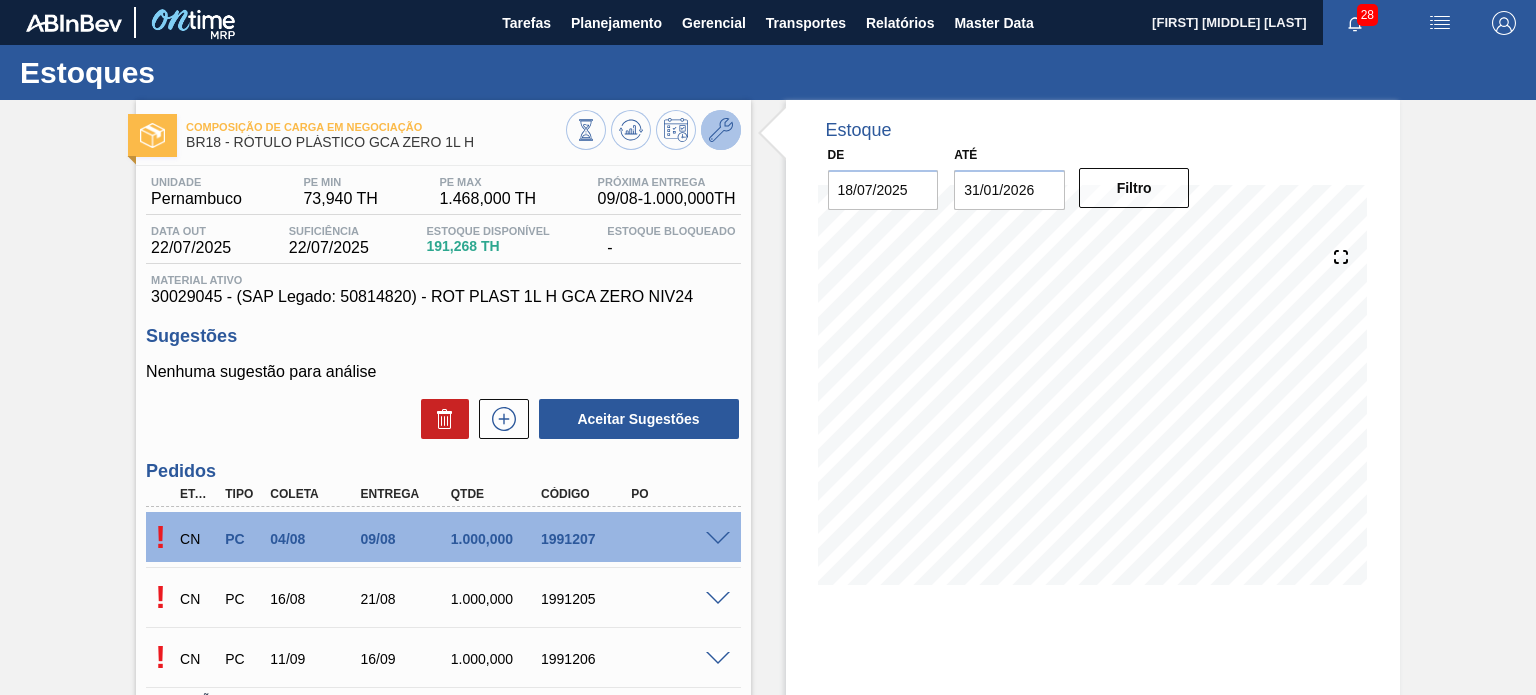 click 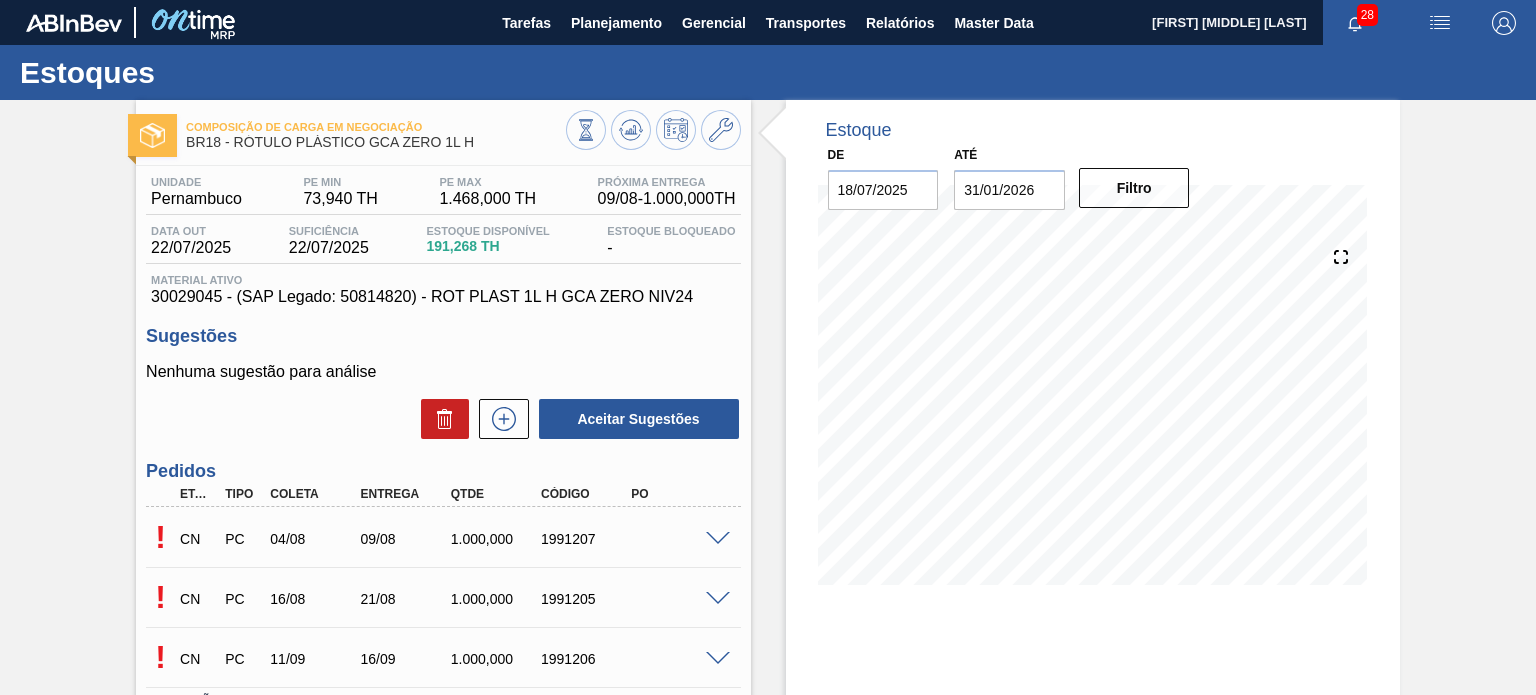 click on "CN   PC [DATE] [DATE] [NUMBER] [YEAR]" at bounding box center [437, 537] 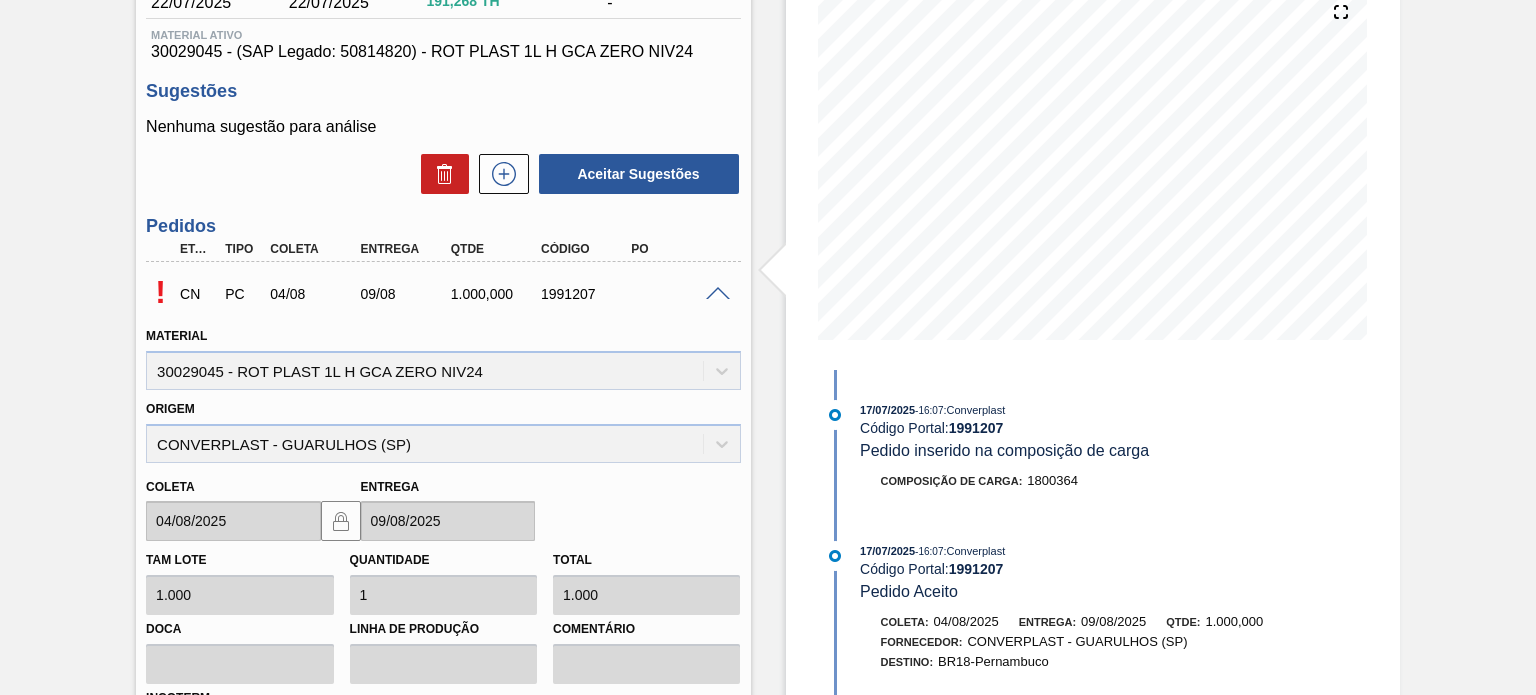 scroll, scrollTop: 500, scrollLeft: 0, axis: vertical 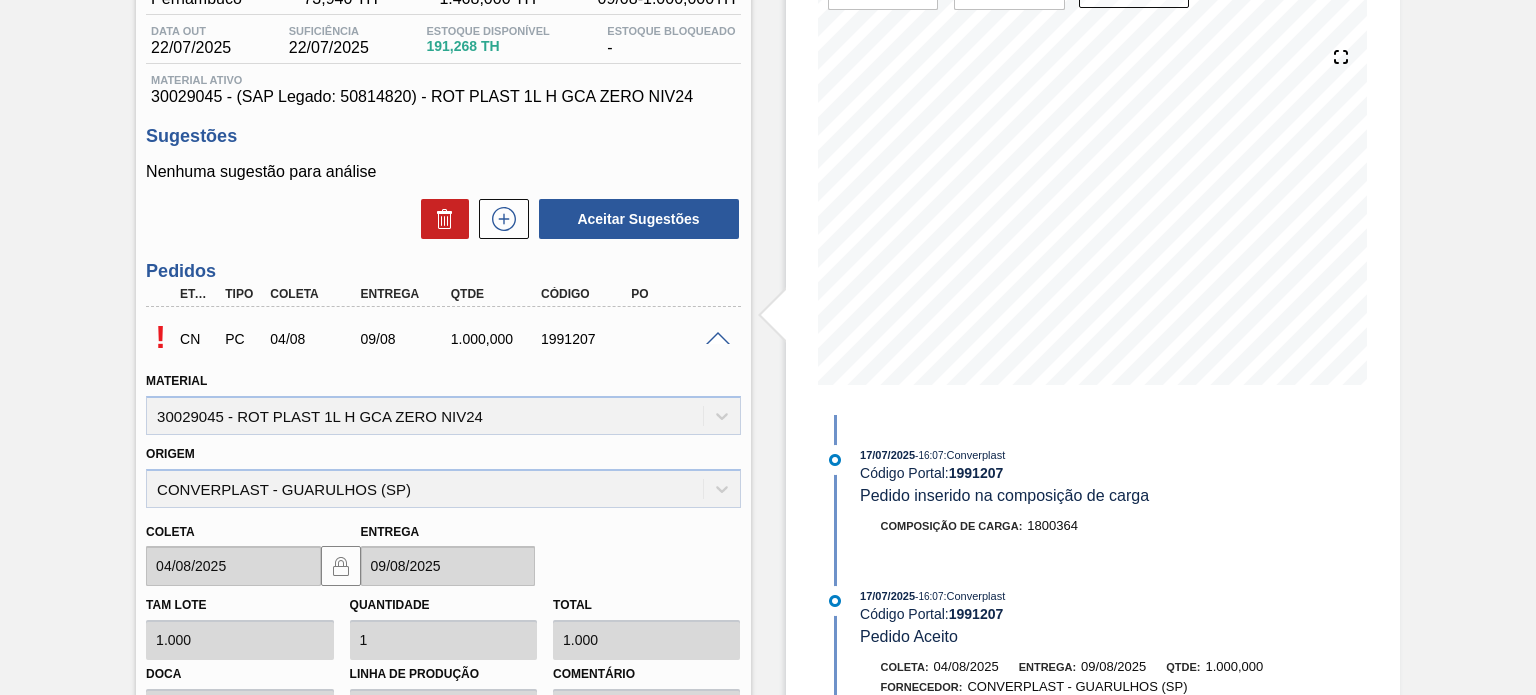 click at bounding box center (718, 339) 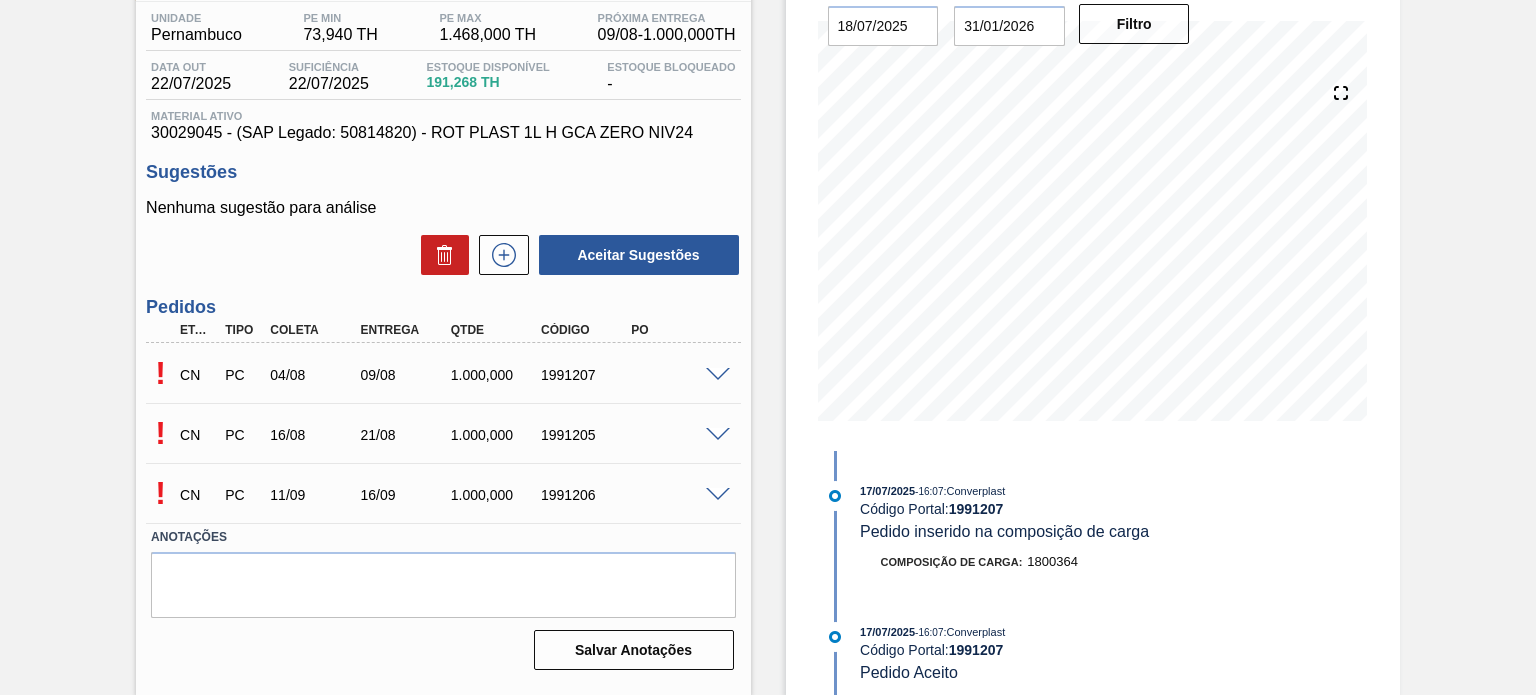 scroll, scrollTop: 0, scrollLeft: 0, axis: both 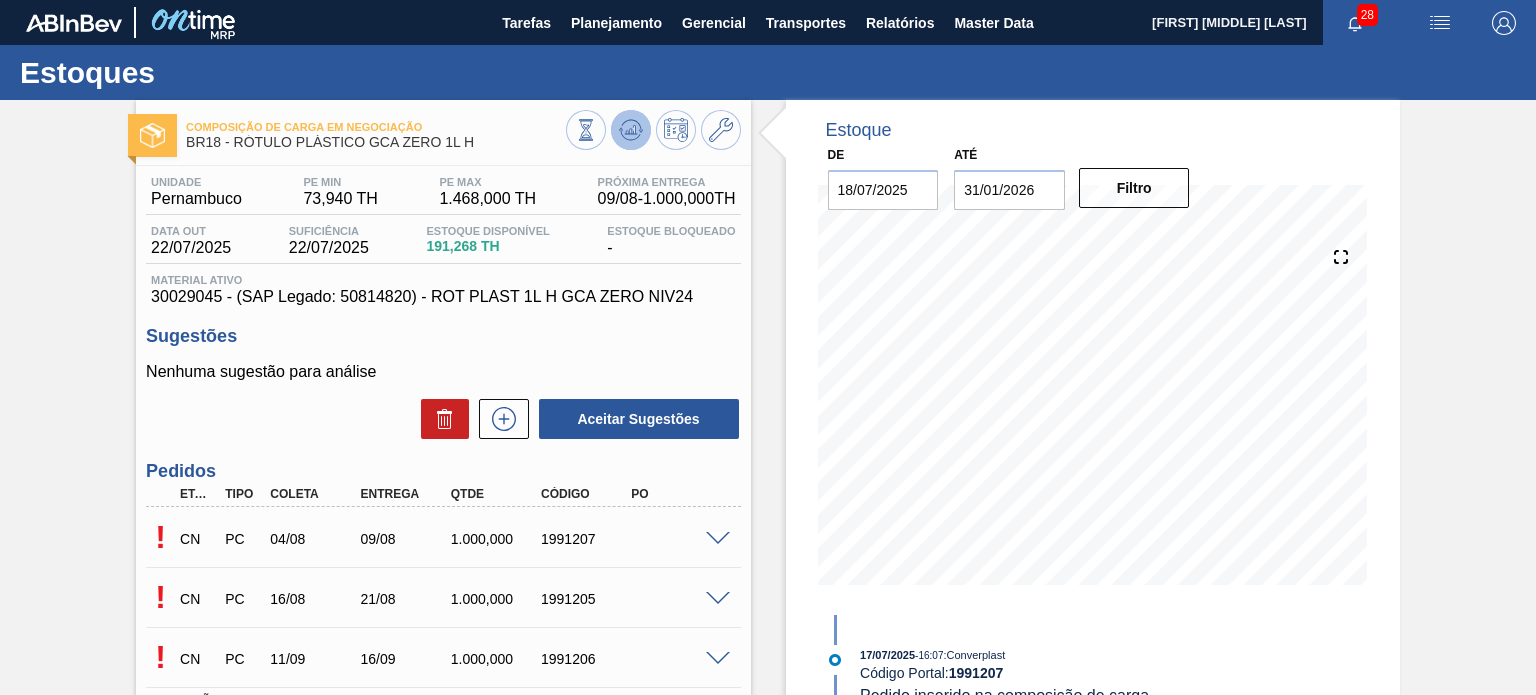 click at bounding box center (631, 130) 